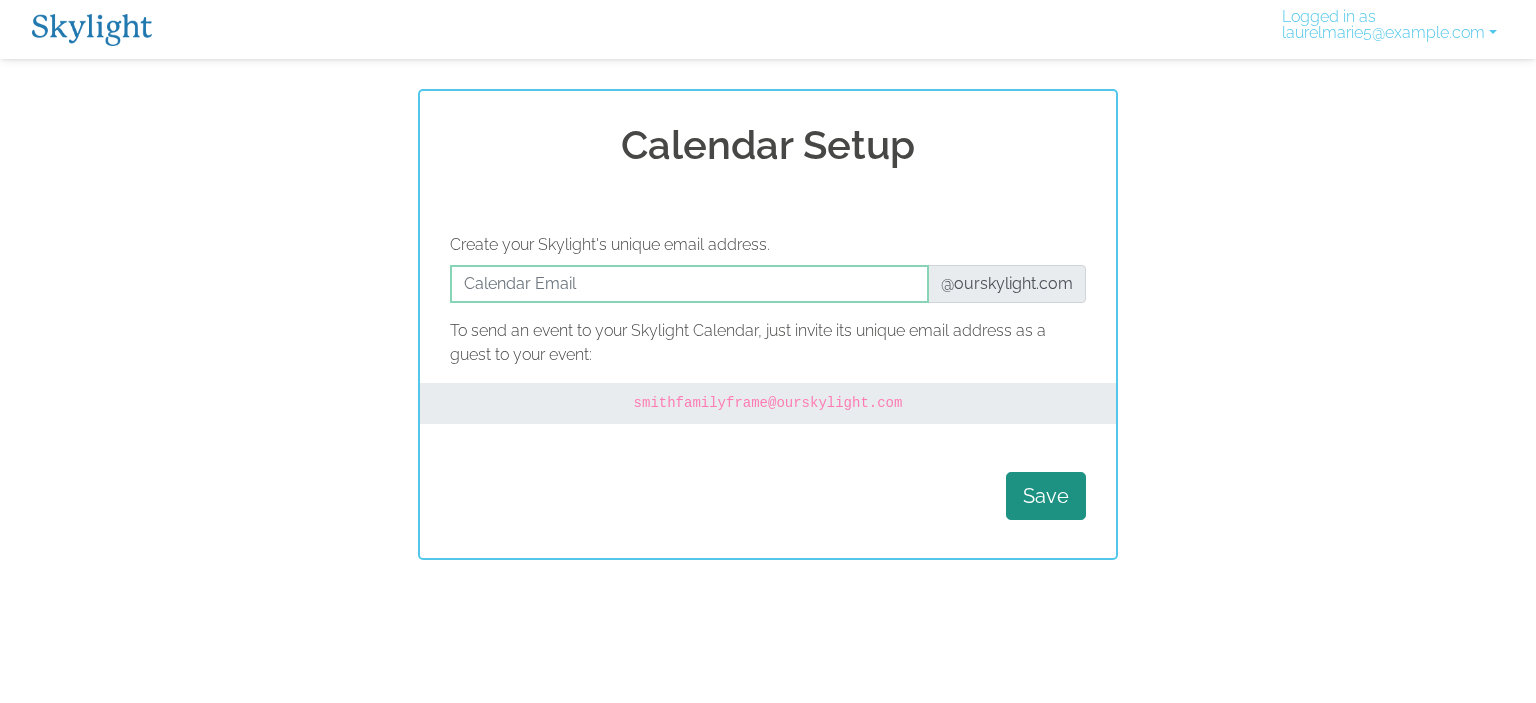 scroll, scrollTop: 0, scrollLeft: 0, axis: both 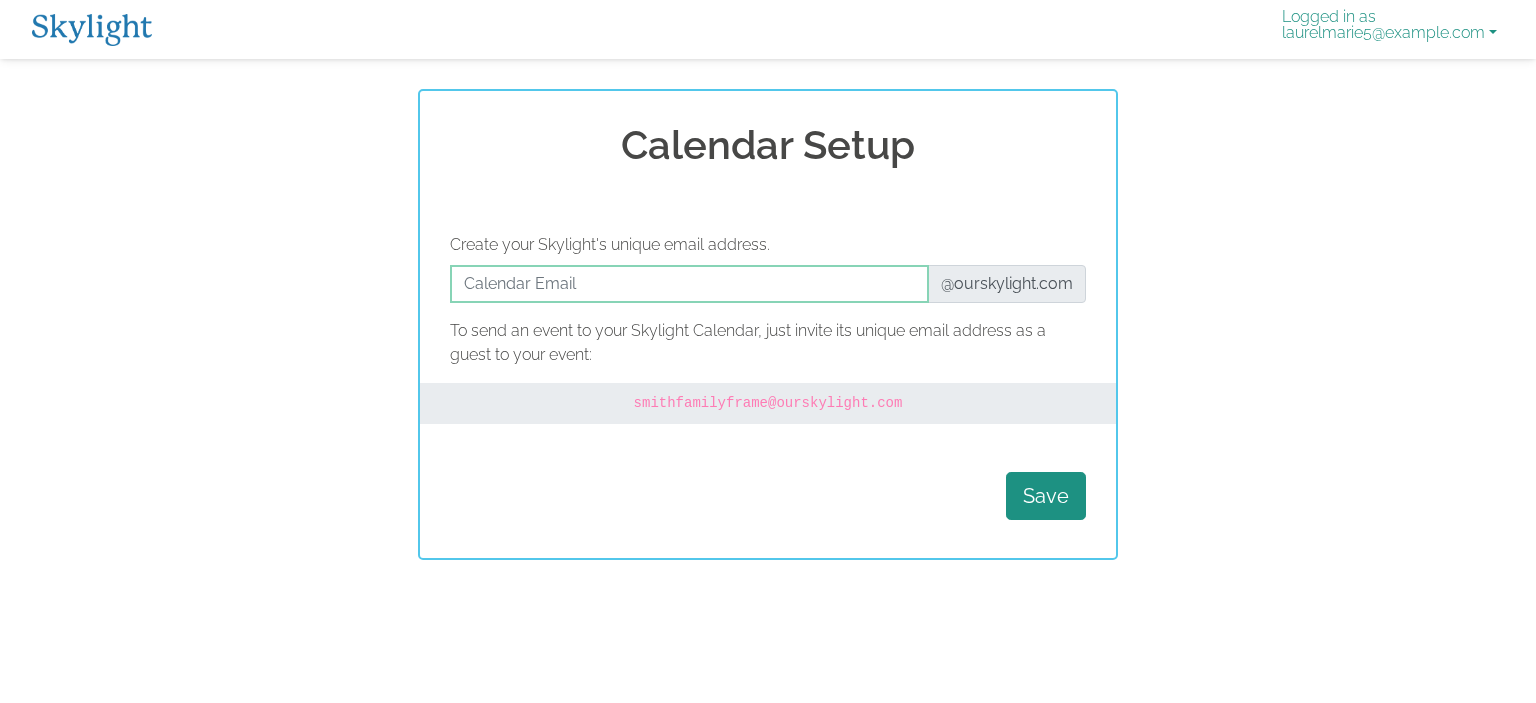 click on "Logged in as laurelmarie5@gmail.com" at bounding box center [1389, 29] 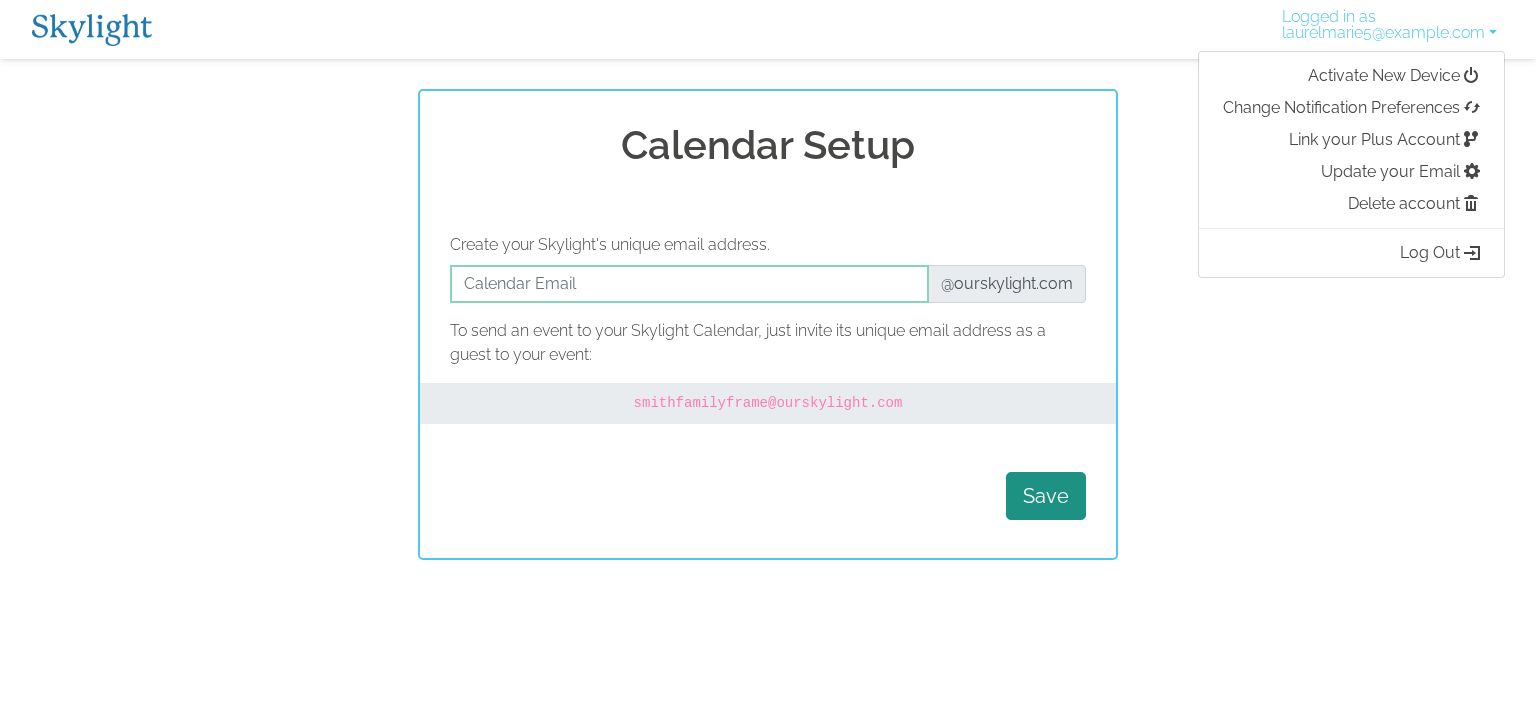 click on "Calendar Setup Create your Skylight's unique email address.   @ourskylight.com To send an event to your Skylight Calendar, just invite its unique email address as a guest to your event: smithfamilyframe @ourskylight.com Save" at bounding box center (768, 324) 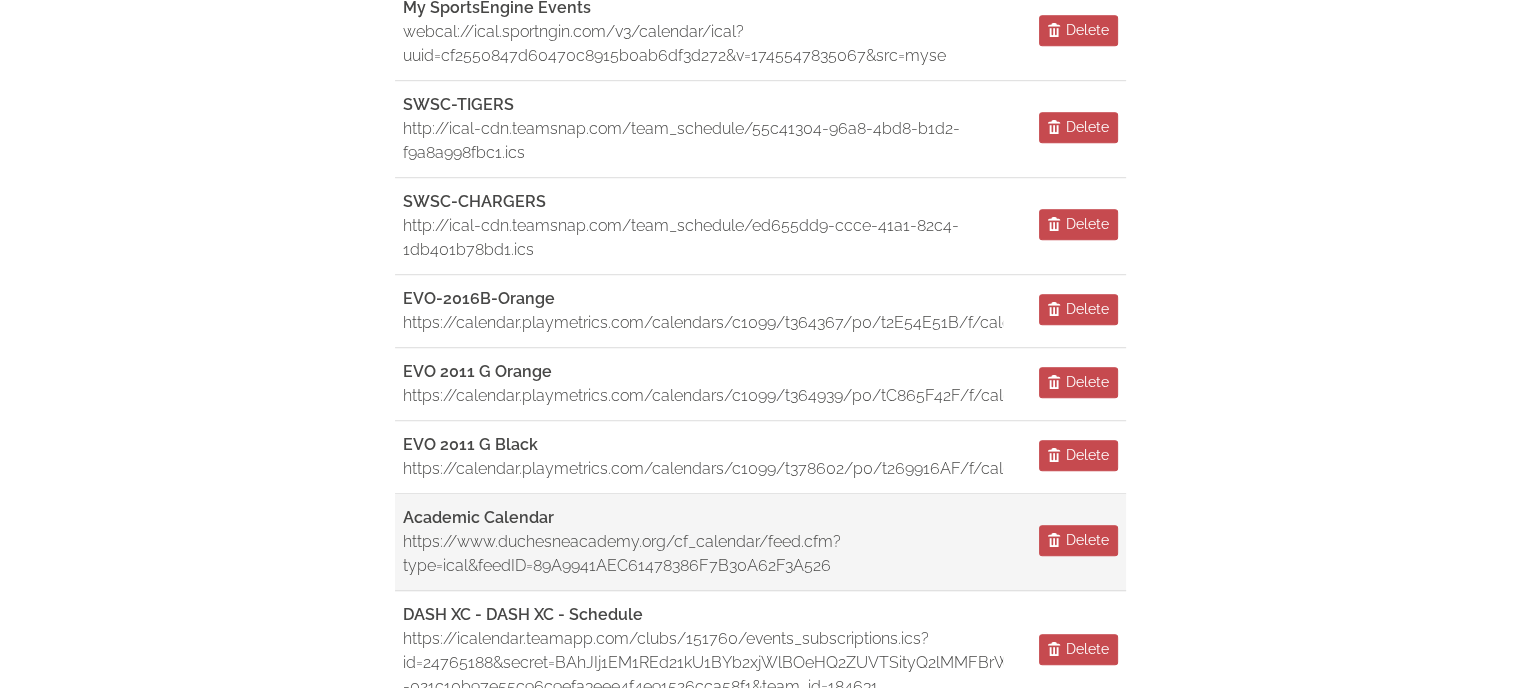 scroll, scrollTop: 1487, scrollLeft: 0, axis: vertical 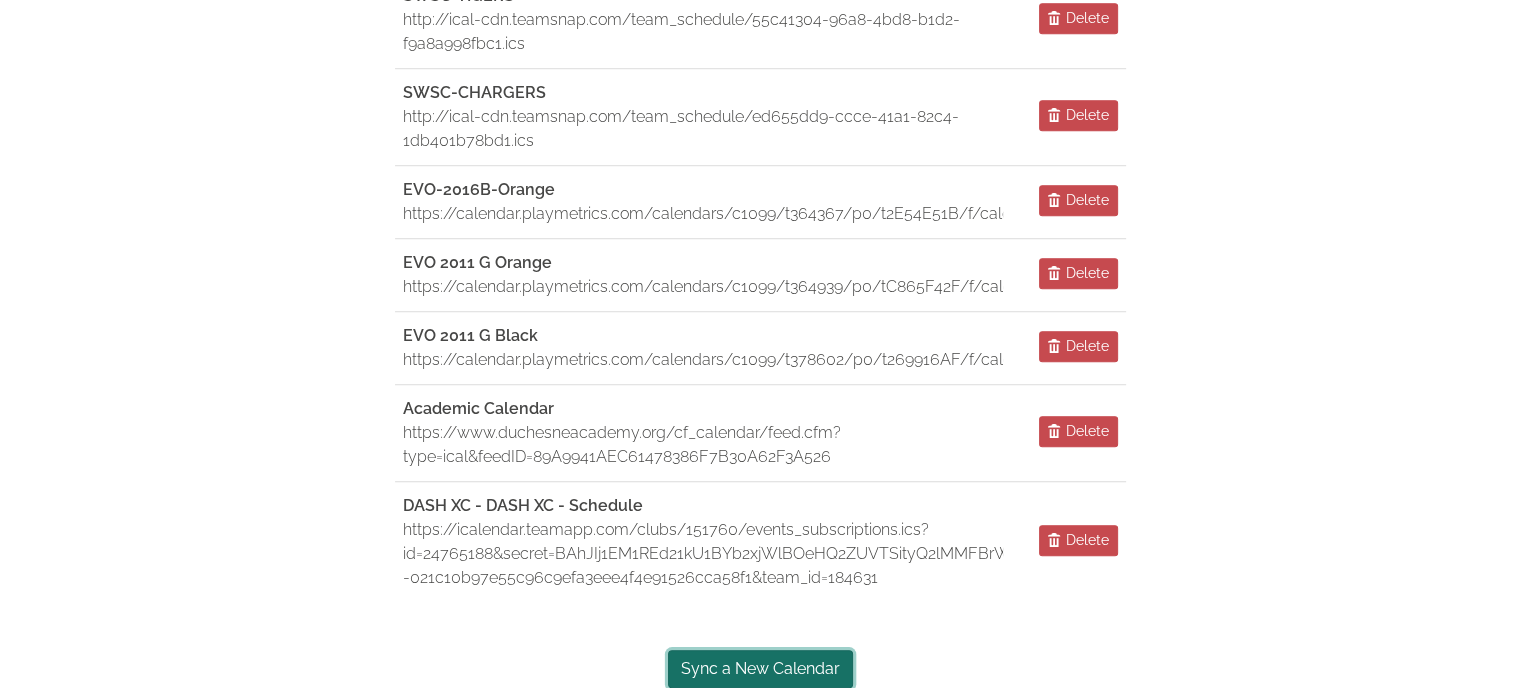 click on "Sync a New Calendar" at bounding box center (760, 669) 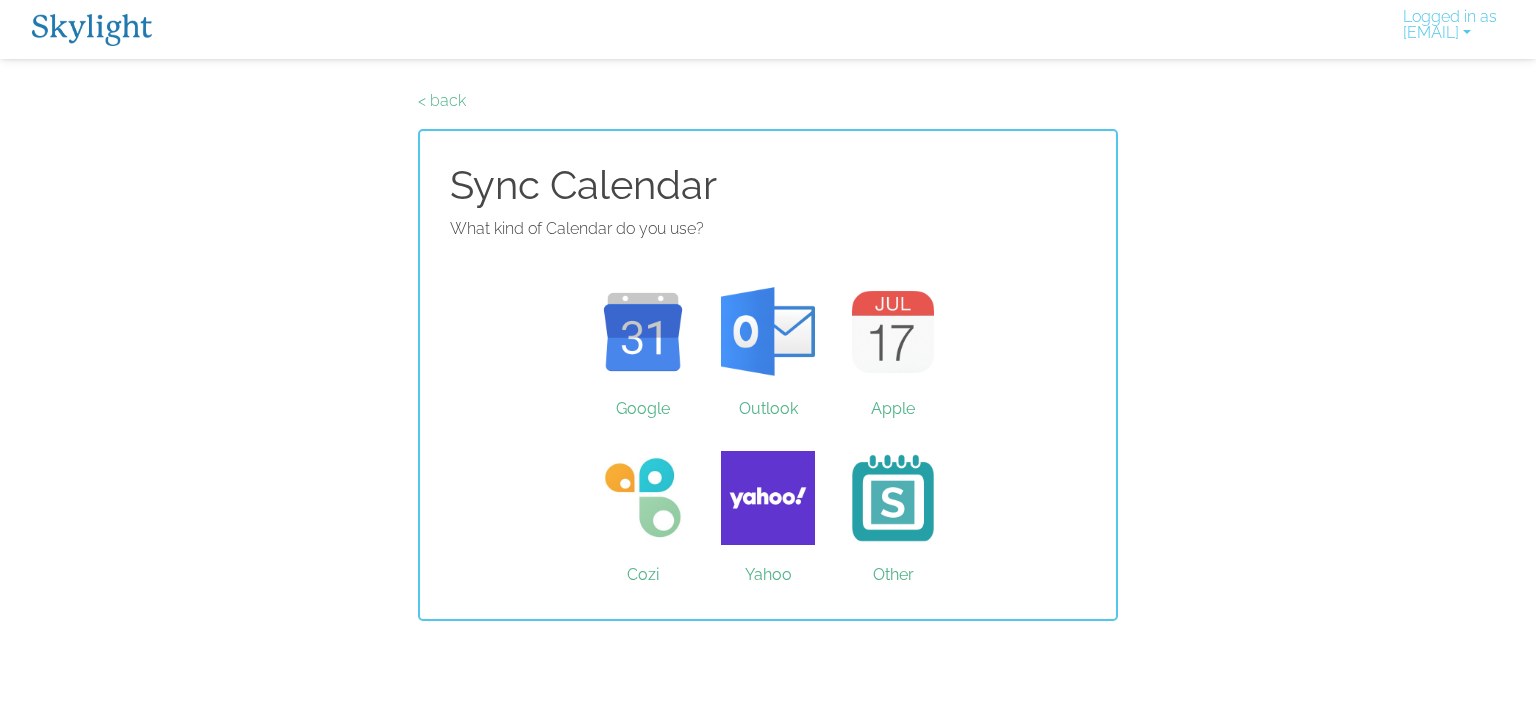 scroll, scrollTop: 0, scrollLeft: 0, axis: both 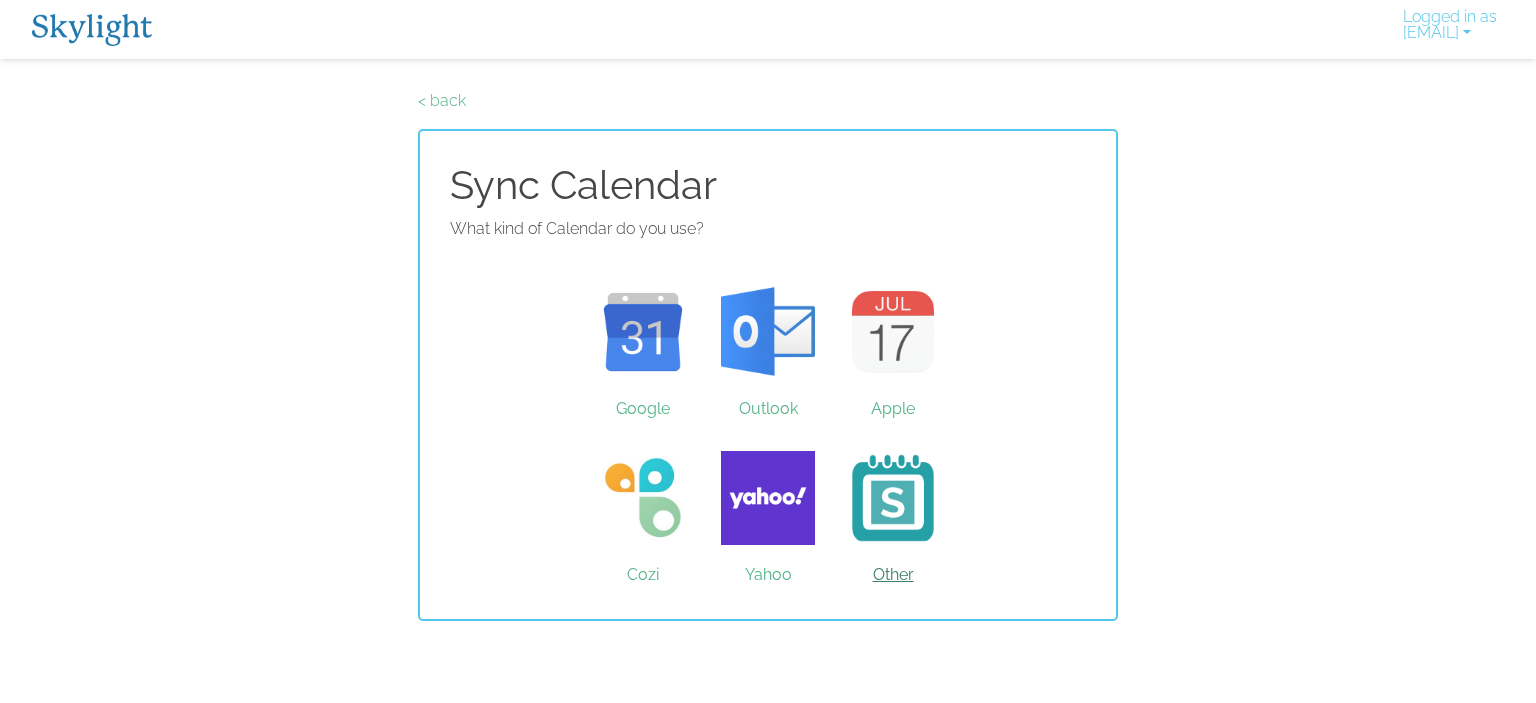 click on "Other" at bounding box center (893, 498) 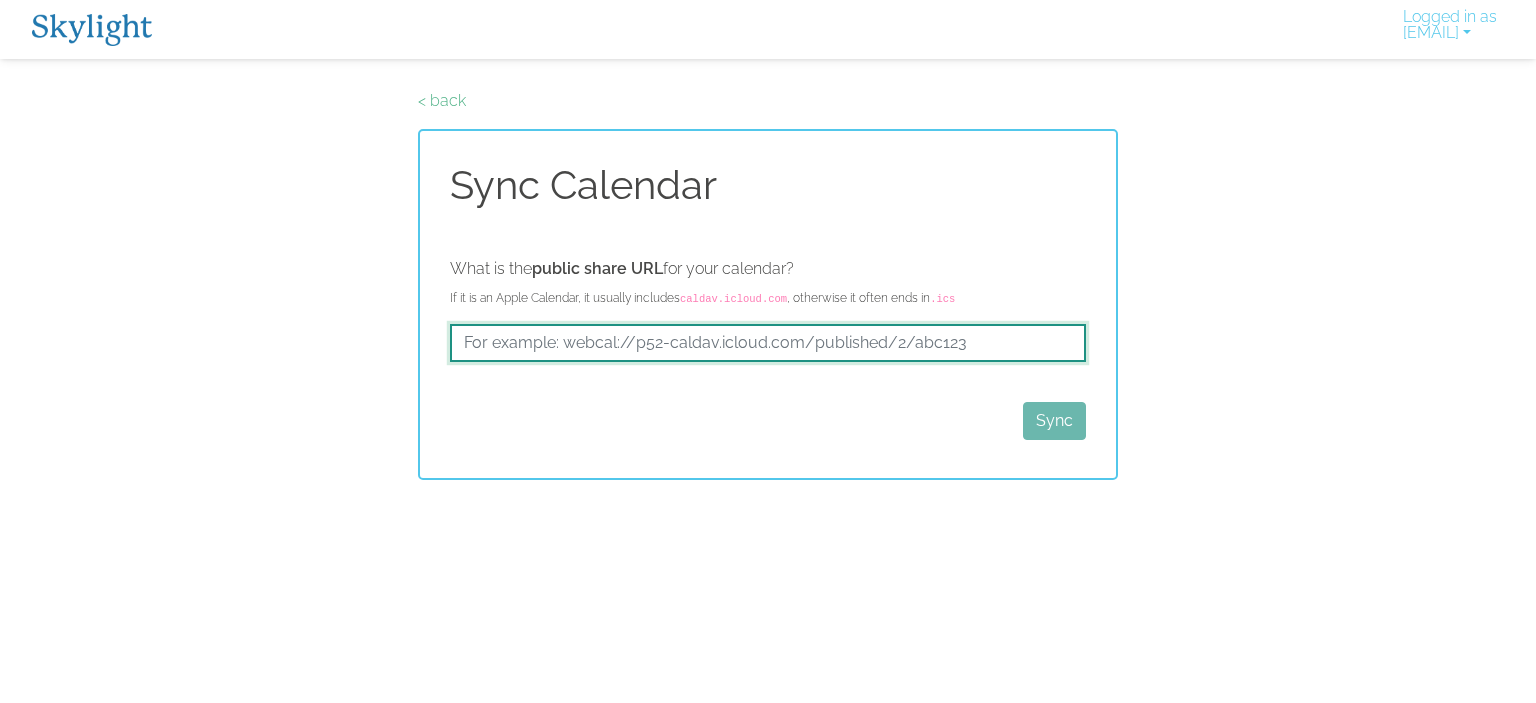 click at bounding box center [768, 343] 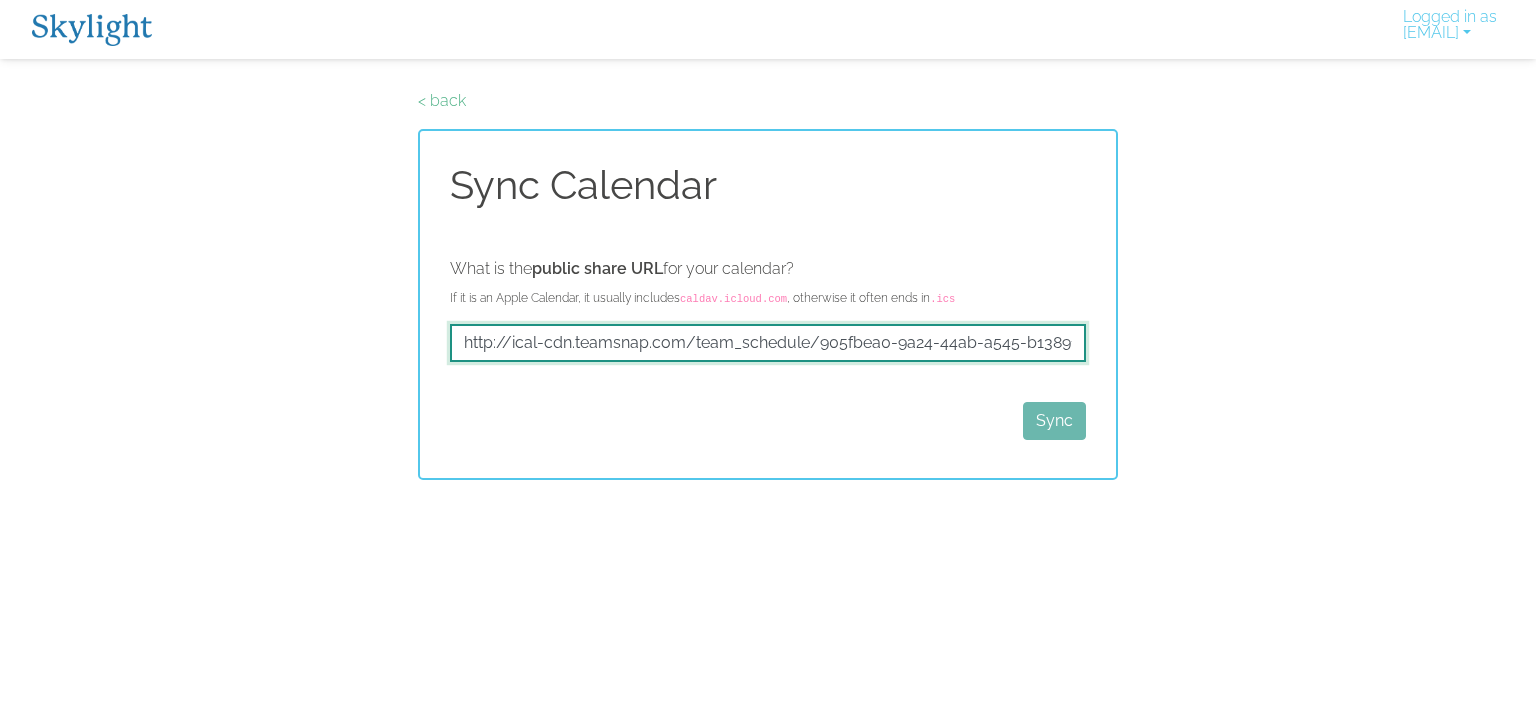 scroll, scrollTop: 0, scrollLeft: 77, axis: horizontal 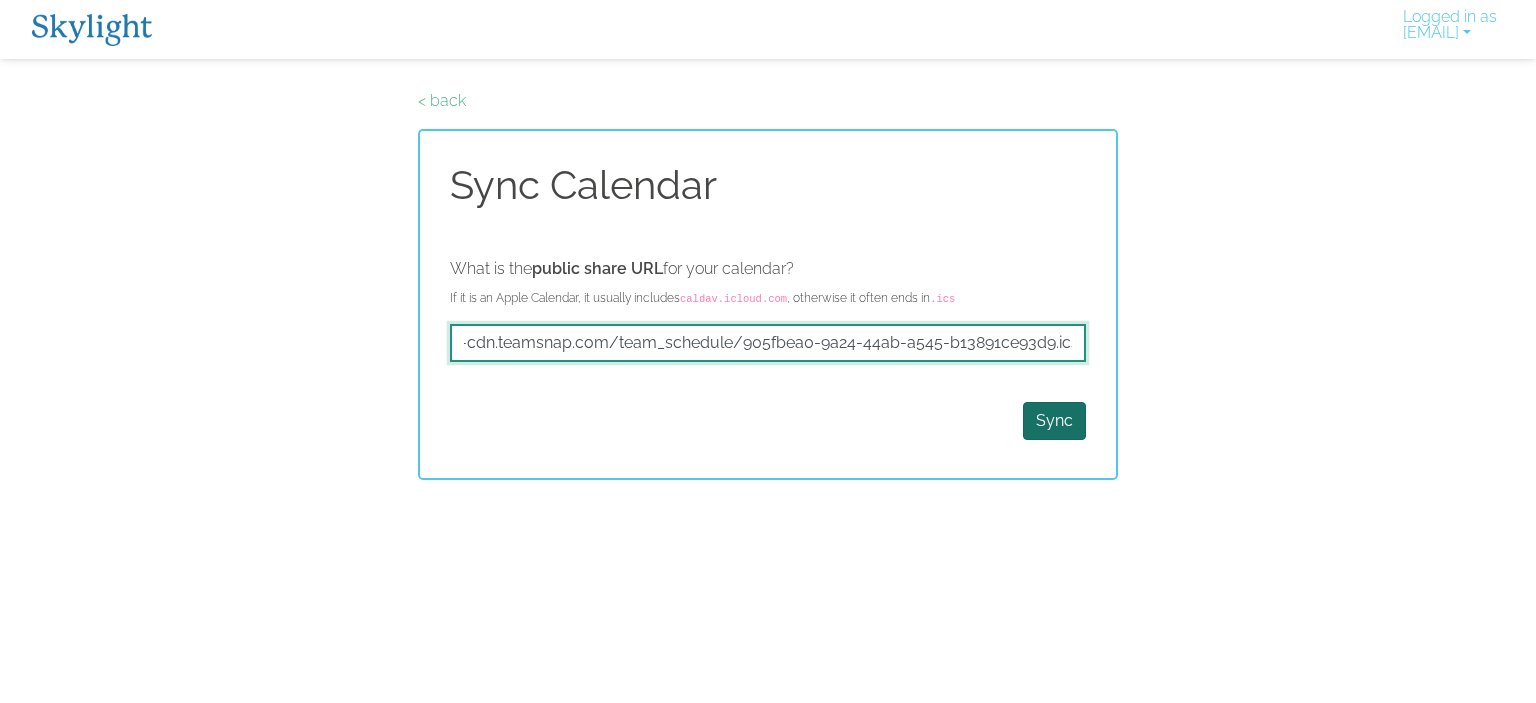type on "http://ical-cdn.teamsnap.com/team_schedule/905fbea0-9a24-44ab-a545-b13891ce93d9.ics" 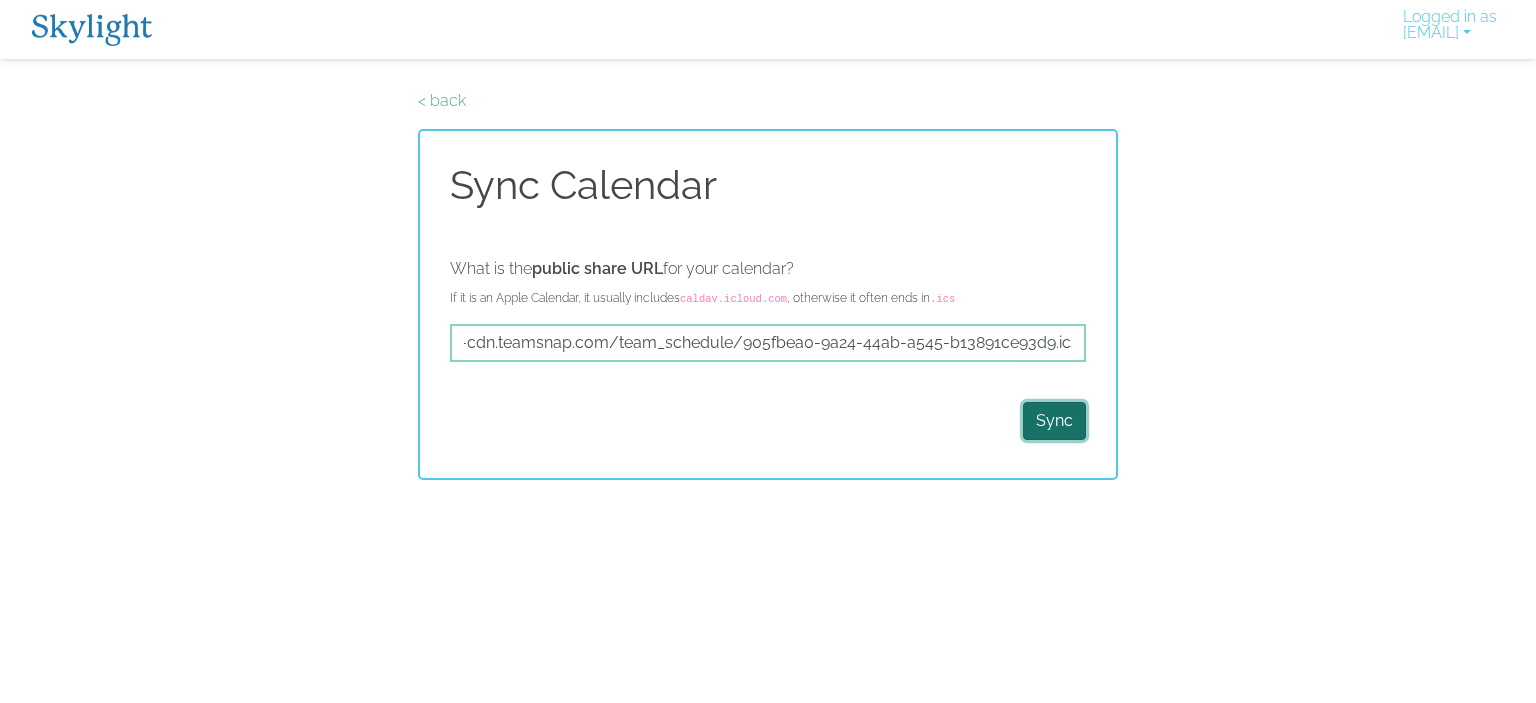 click on "Sync" at bounding box center (1054, 421) 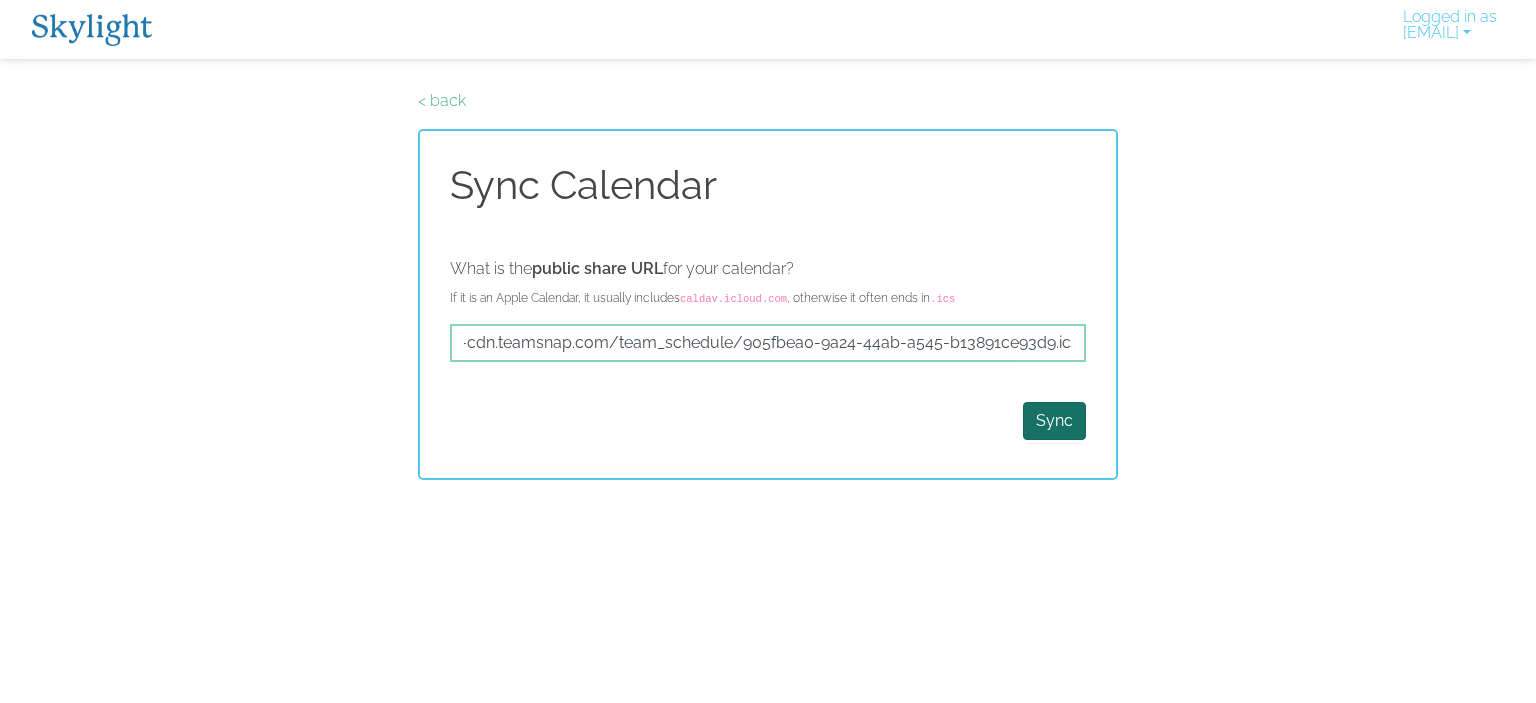 scroll, scrollTop: 0, scrollLeft: 0, axis: both 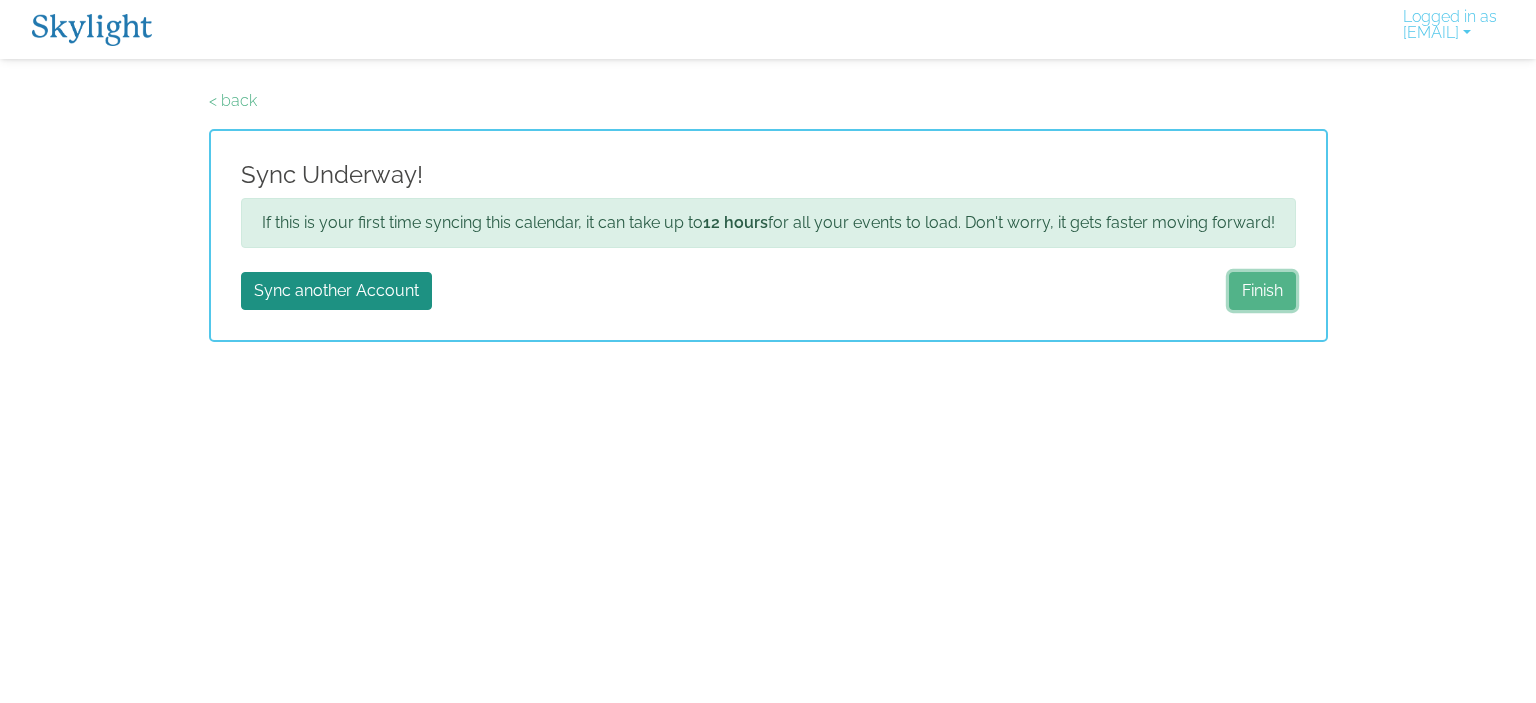 click on "Finish" at bounding box center [1262, 291] 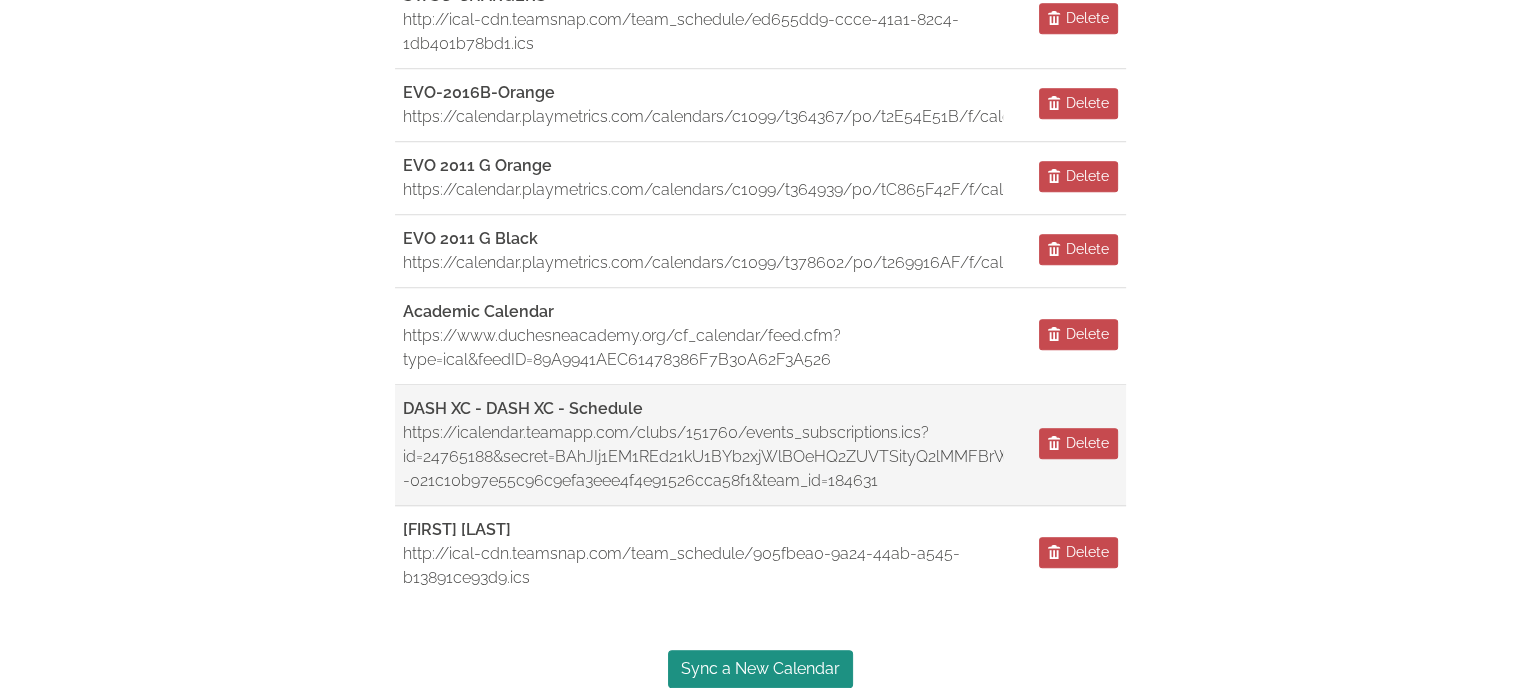scroll, scrollTop: 1584, scrollLeft: 0, axis: vertical 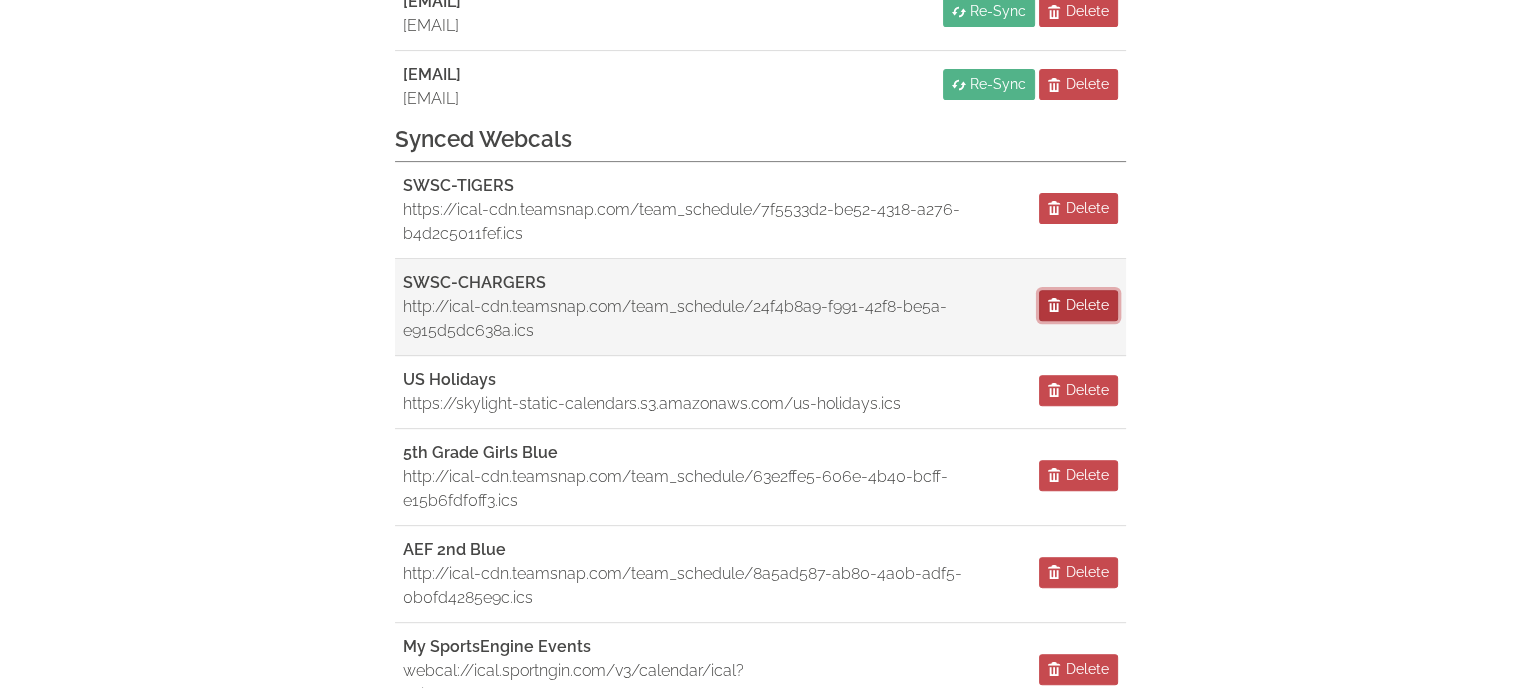 click on "Delete" at bounding box center (1087, 305) 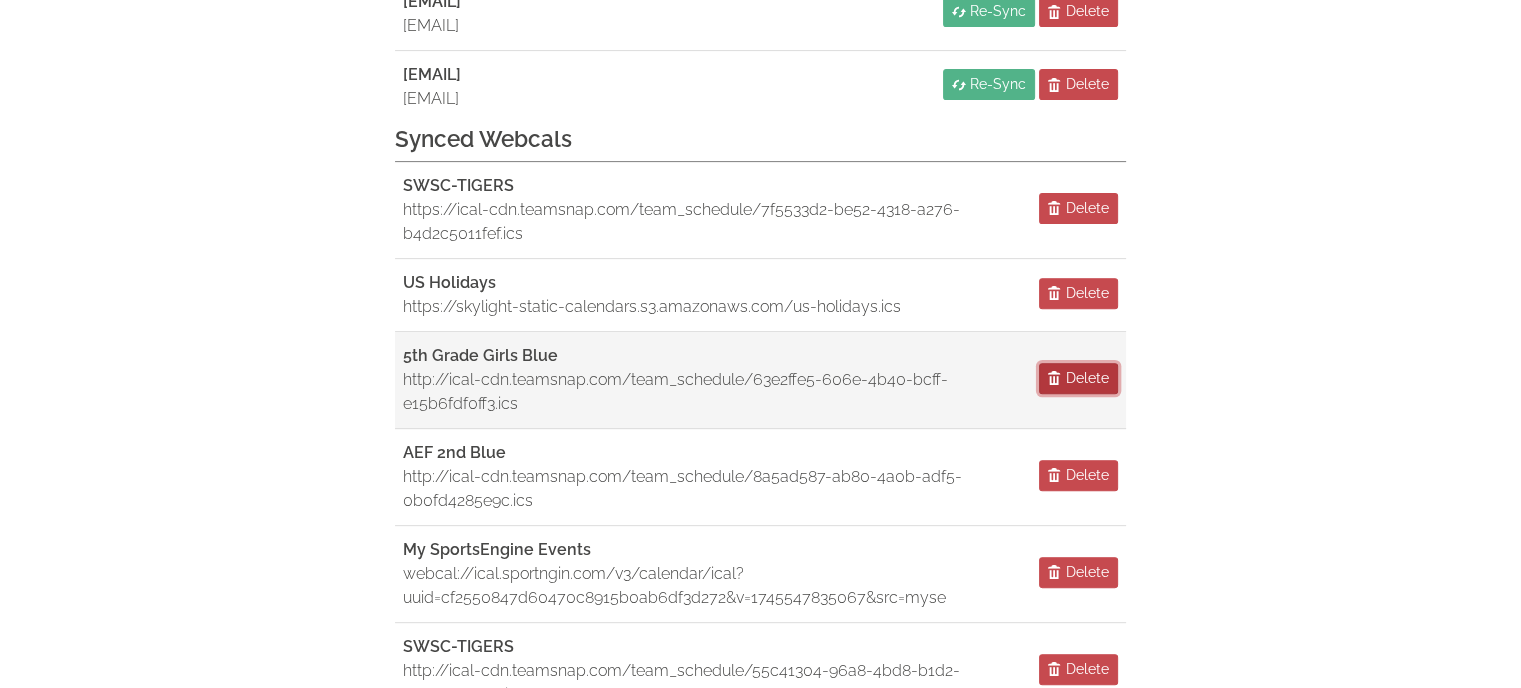 click on "Delete" at bounding box center (1087, 378) 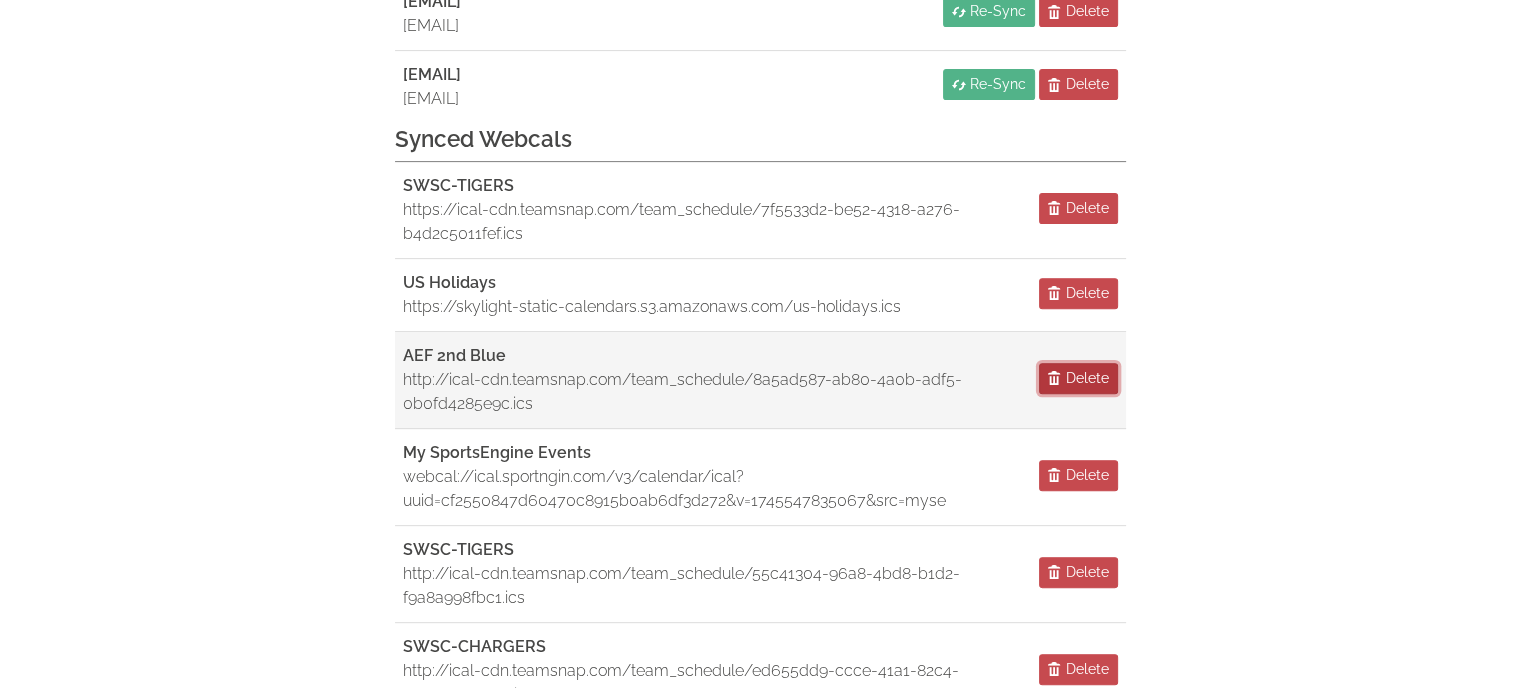 click on "Delete" at bounding box center (1087, 378) 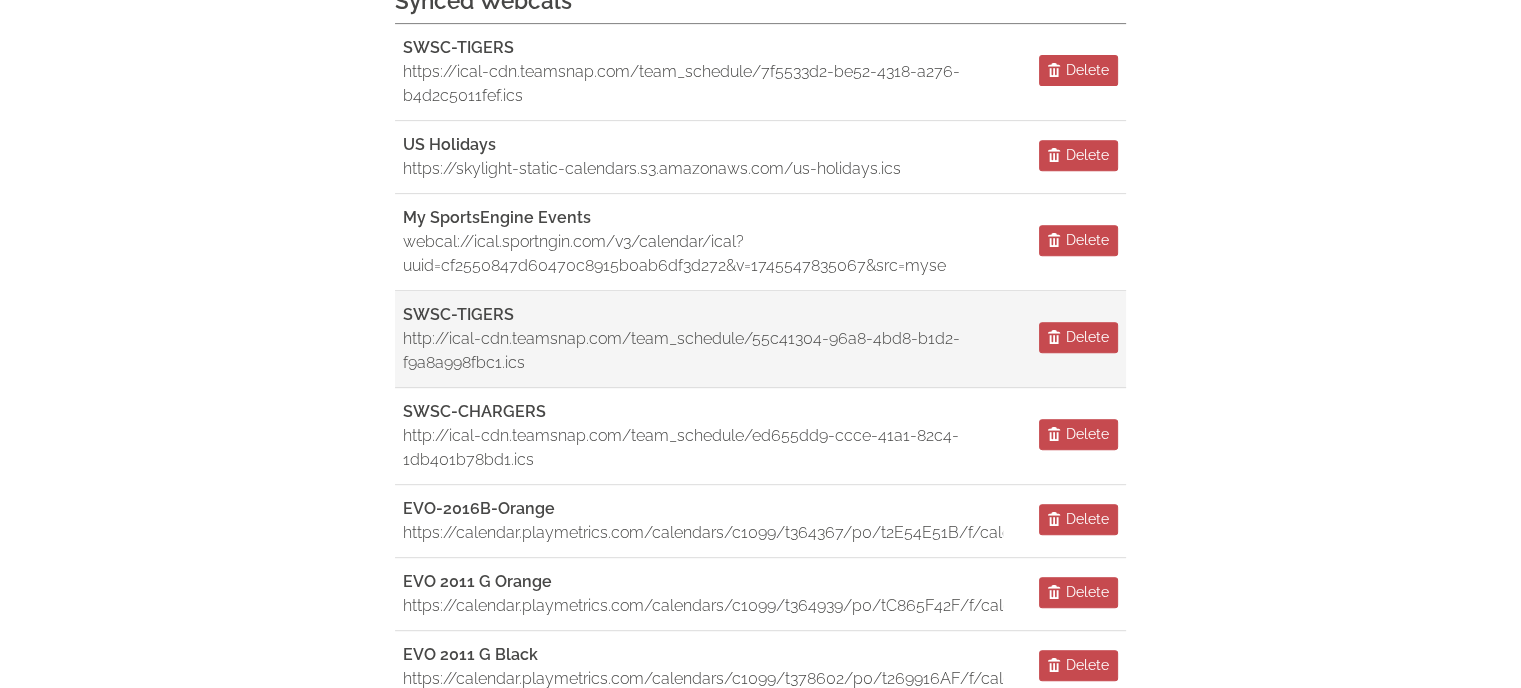 scroll, scrollTop: 884, scrollLeft: 0, axis: vertical 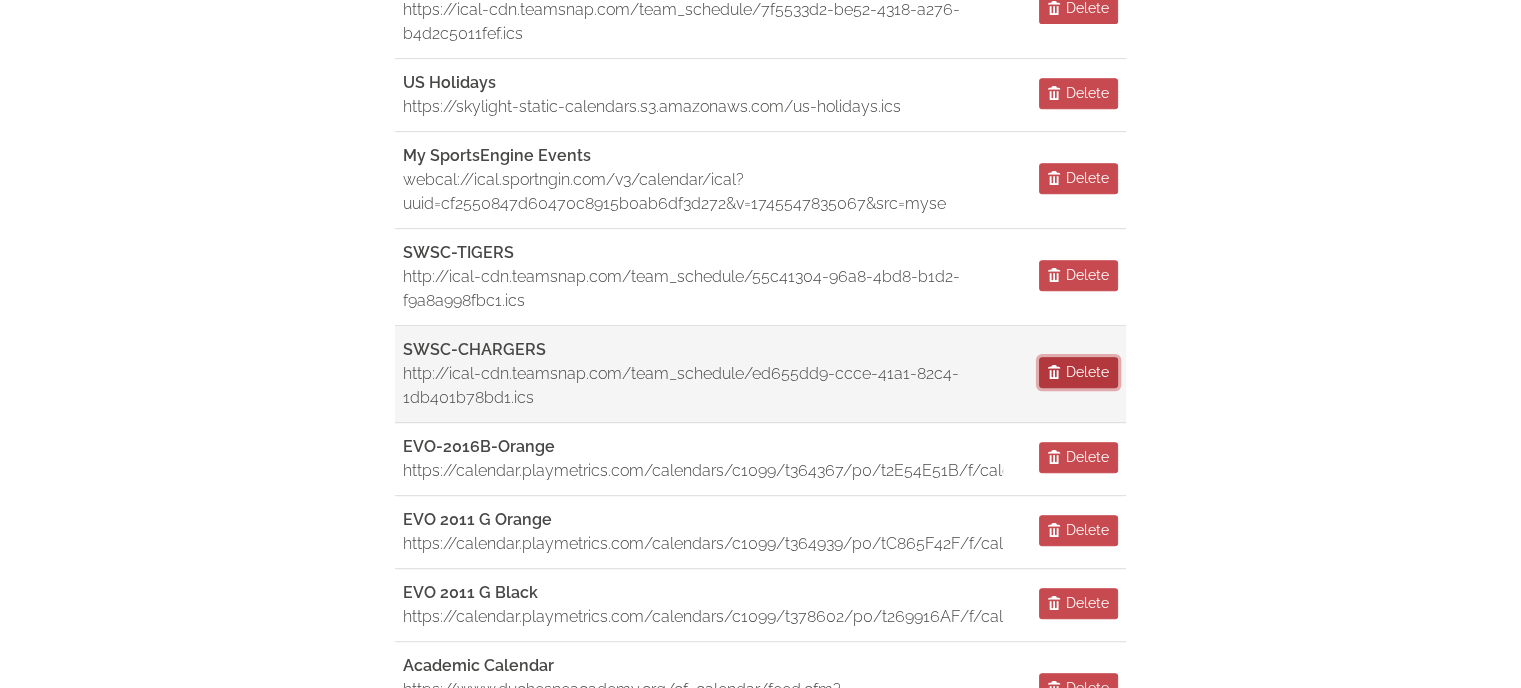 click on "Delete" at bounding box center [1087, 372] 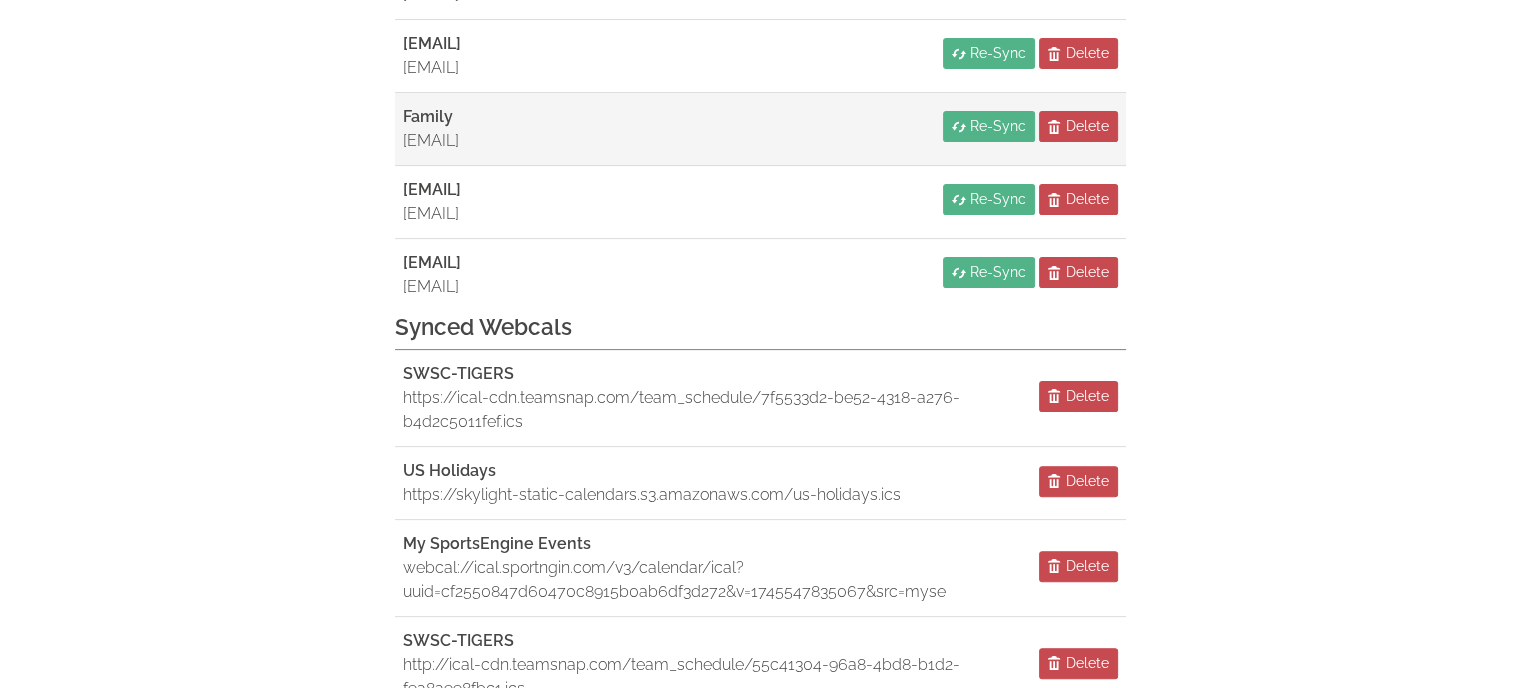 scroll, scrollTop: 0, scrollLeft: 0, axis: both 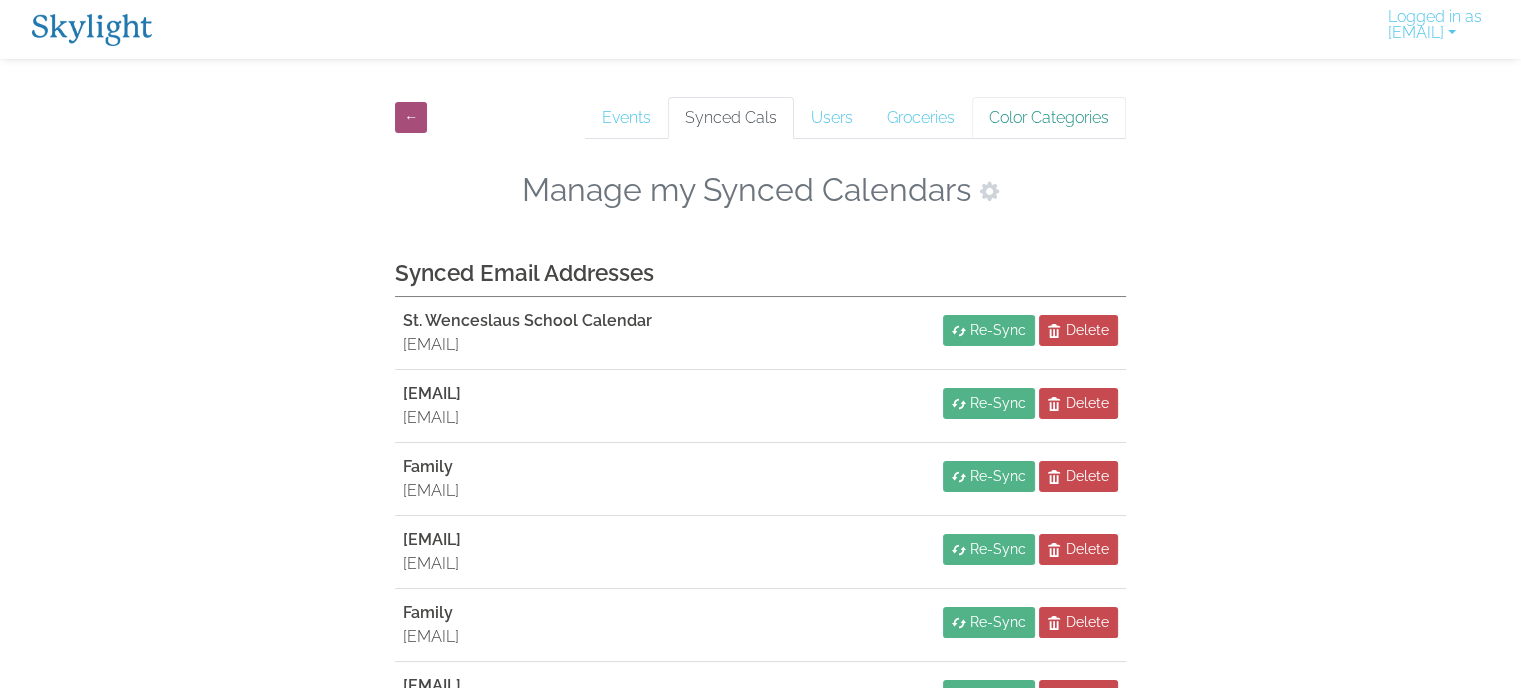 click on "Color Categories" at bounding box center (1049, 118) 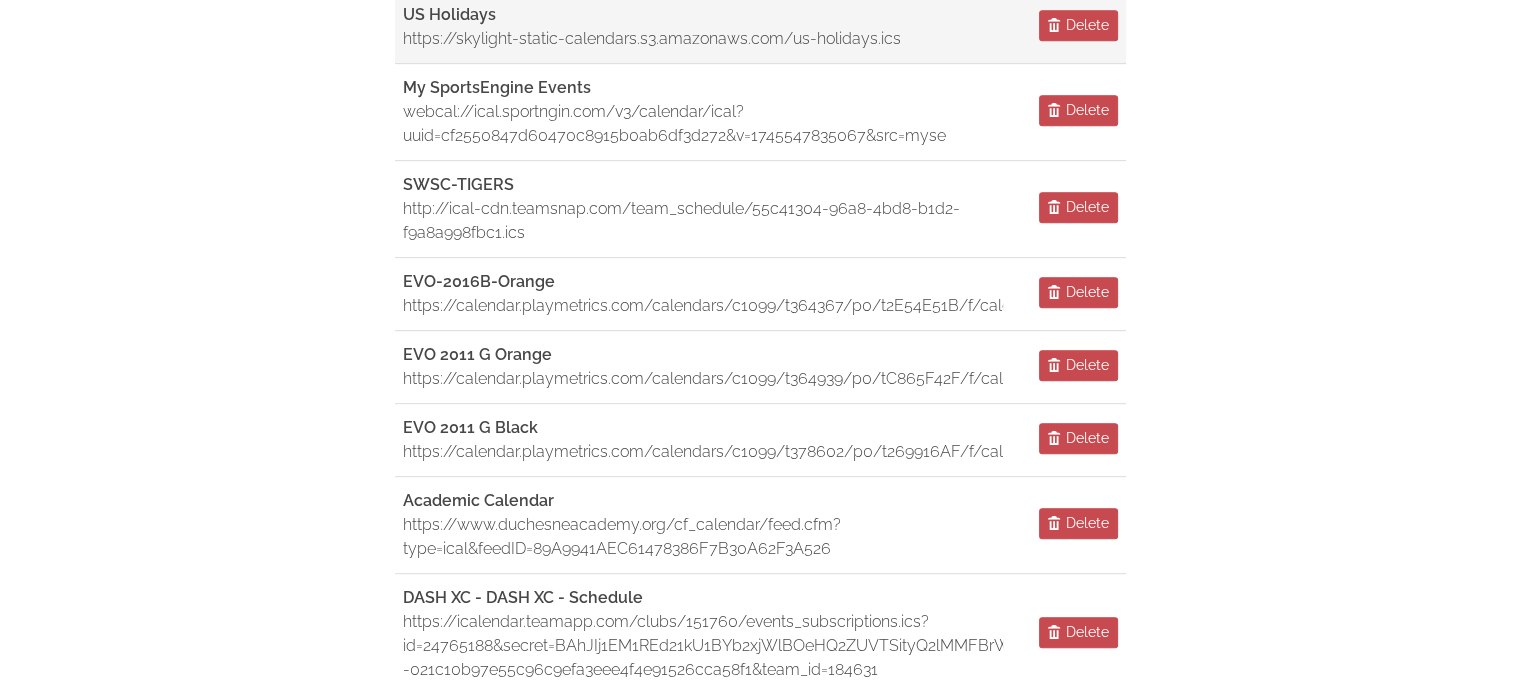 scroll, scrollTop: 1000, scrollLeft: 0, axis: vertical 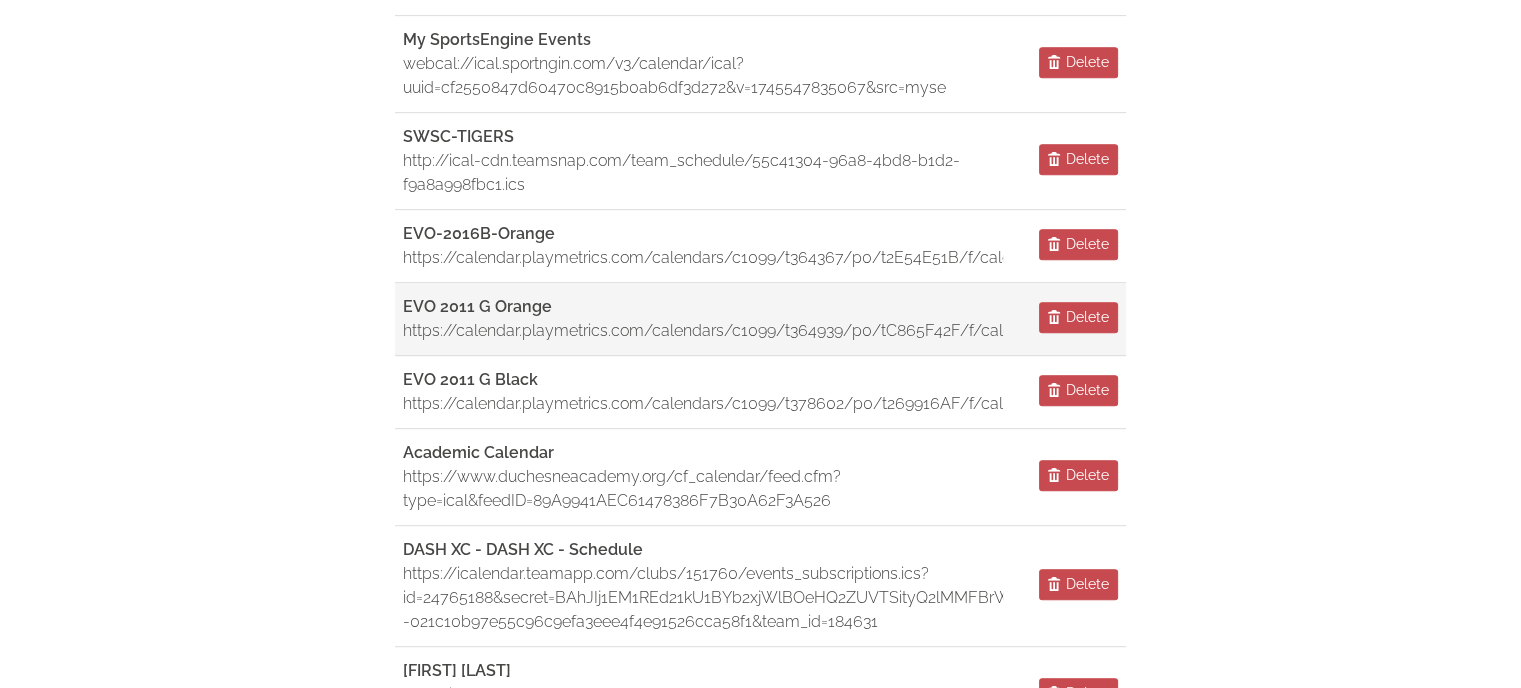 click on "https://calendar.playmetrics.com/calendars/c1099/t364939/p0/tC865F42F/f/calendar.ics" at bounding box center (703, 331) 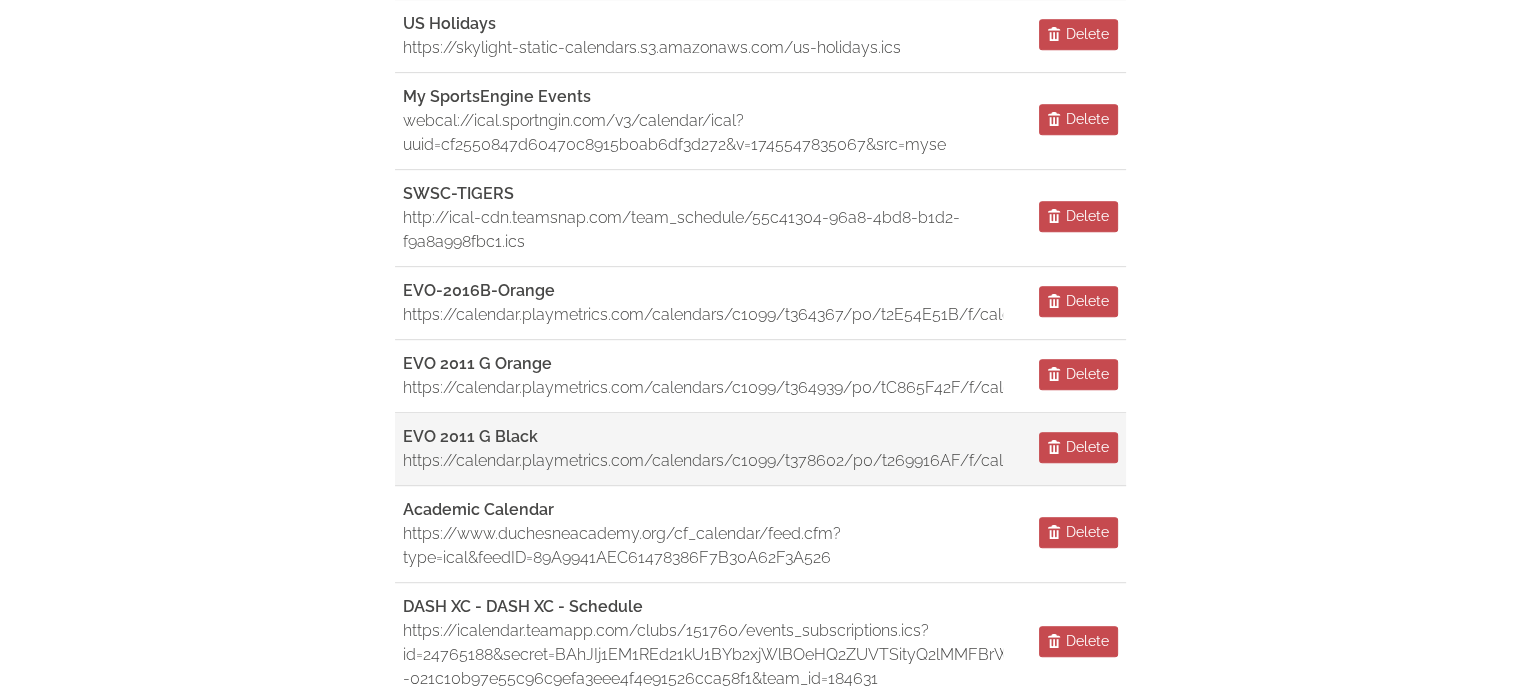 scroll, scrollTop: 896, scrollLeft: 0, axis: vertical 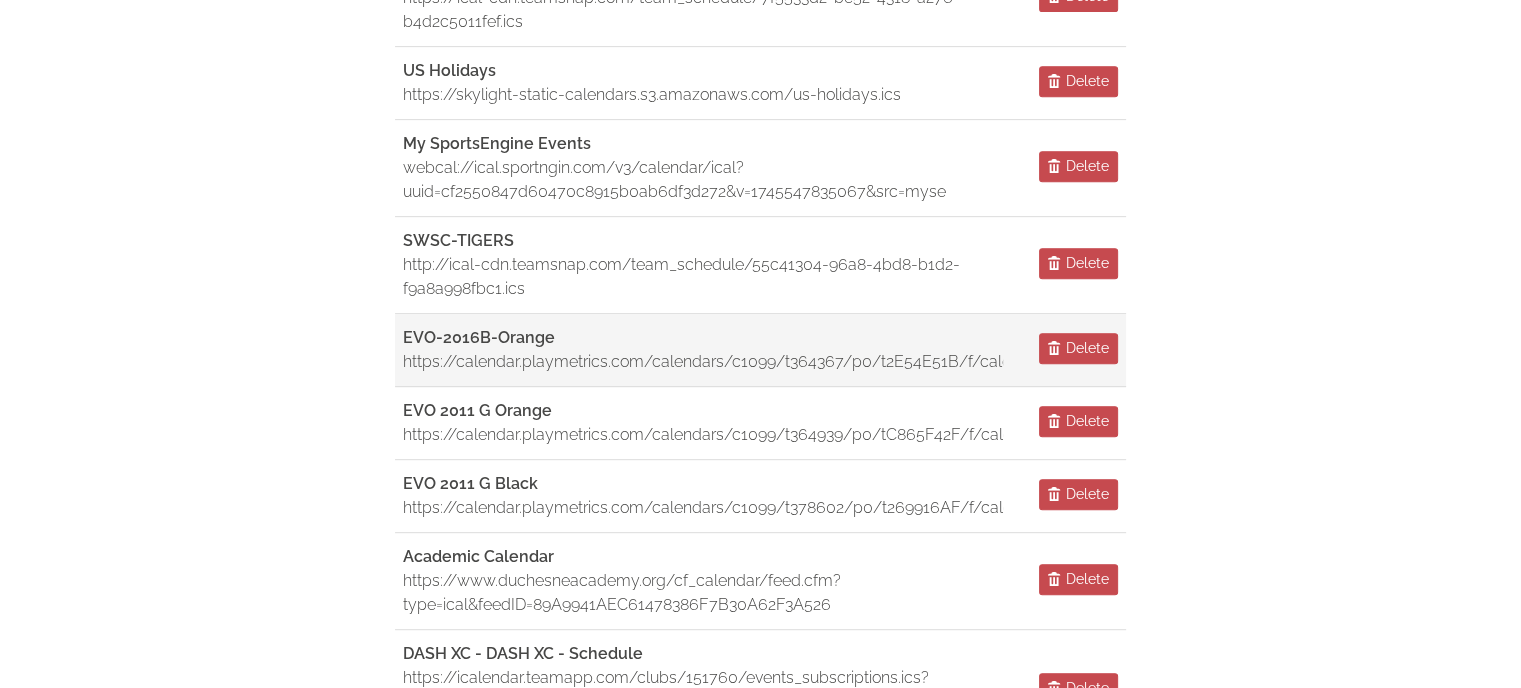 click on "EVO-2016B-Orange" at bounding box center (703, 338) 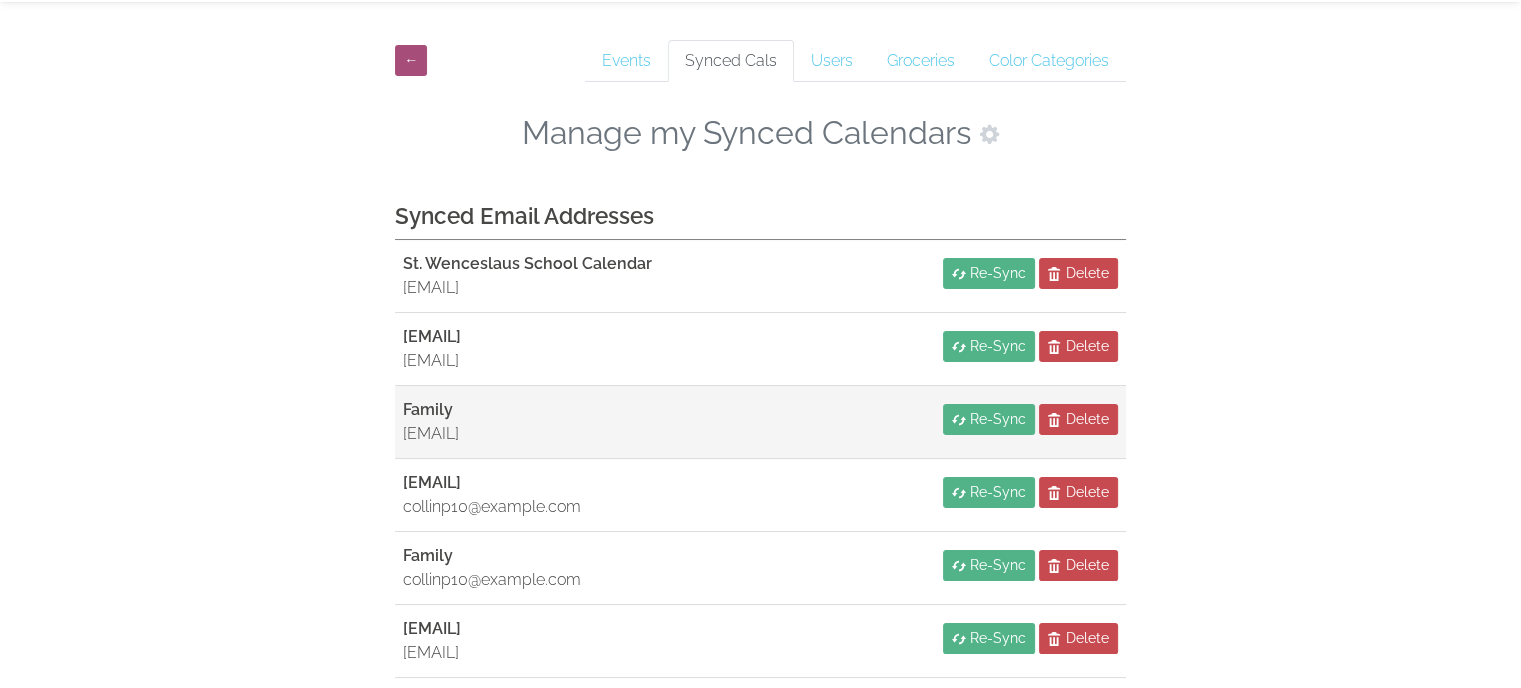 scroll, scrollTop: 0, scrollLeft: 0, axis: both 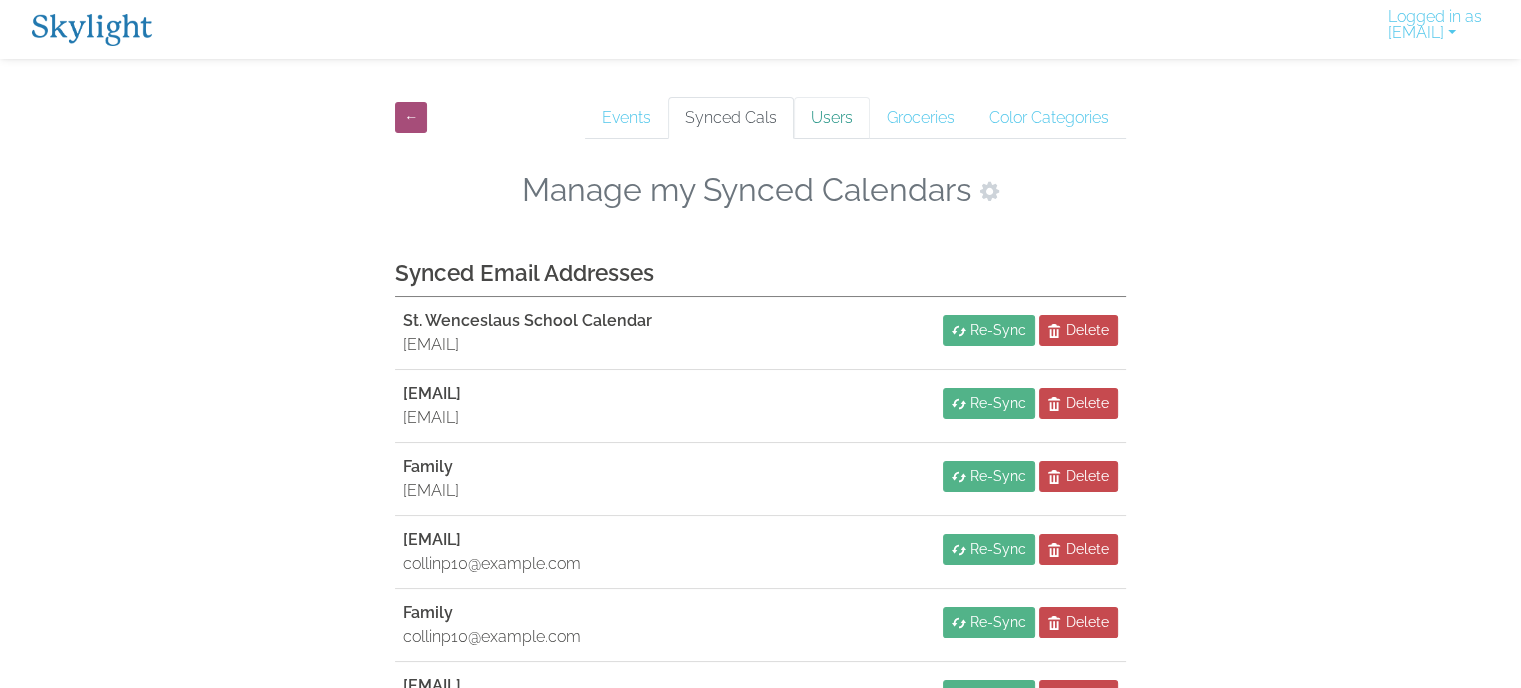 click on "Users" at bounding box center [832, 118] 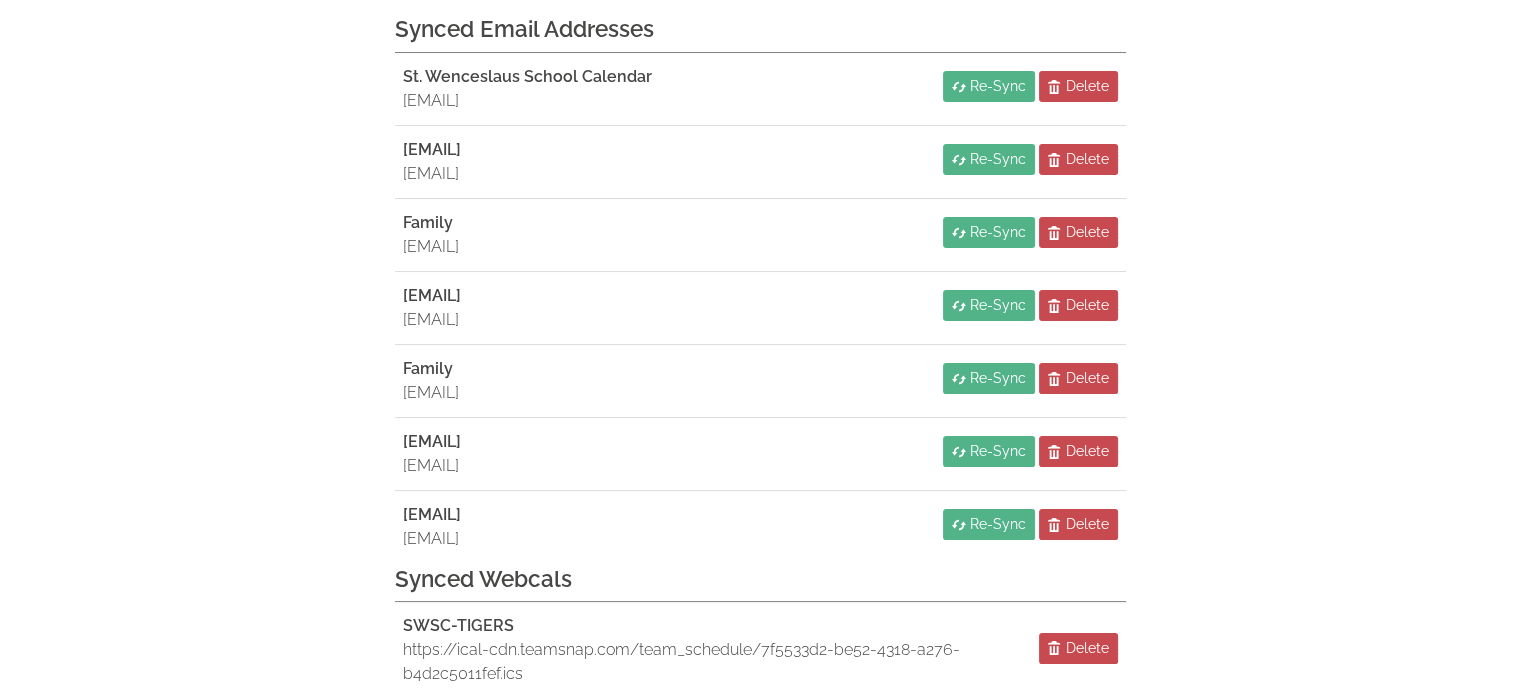 scroll, scrollTop: 0, scrollLeft: 0, axis: both 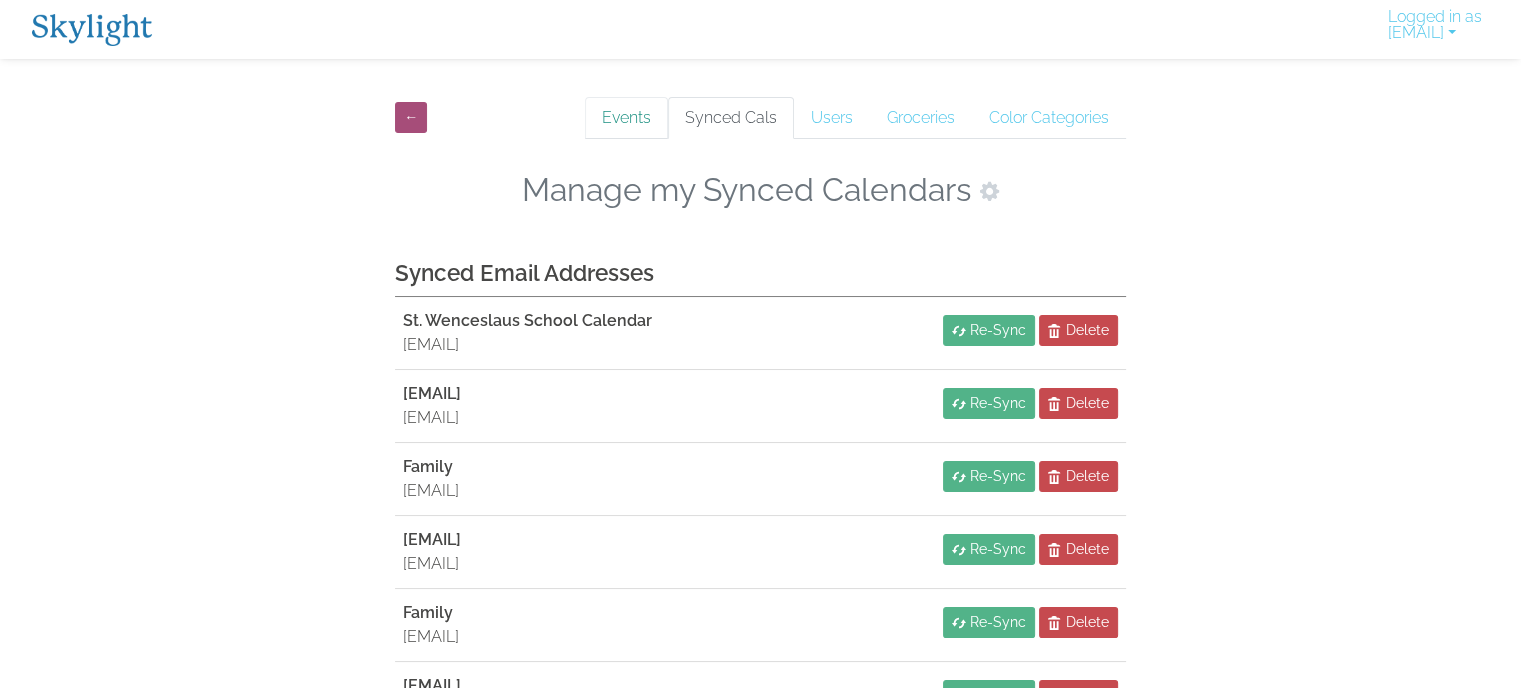 click on "Events" at bounding box center (626, 118) 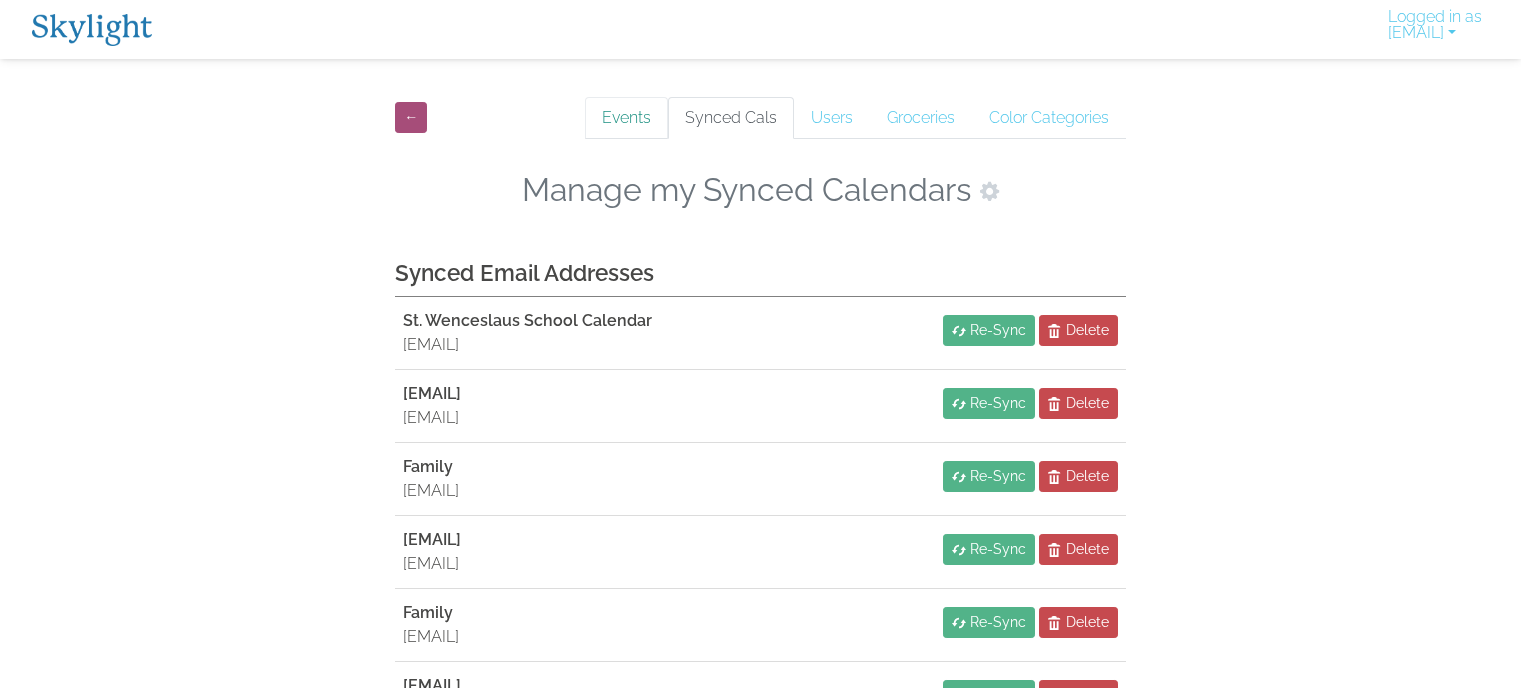scroll, scrollTop: 0, scrollLeft: 0, axis: both 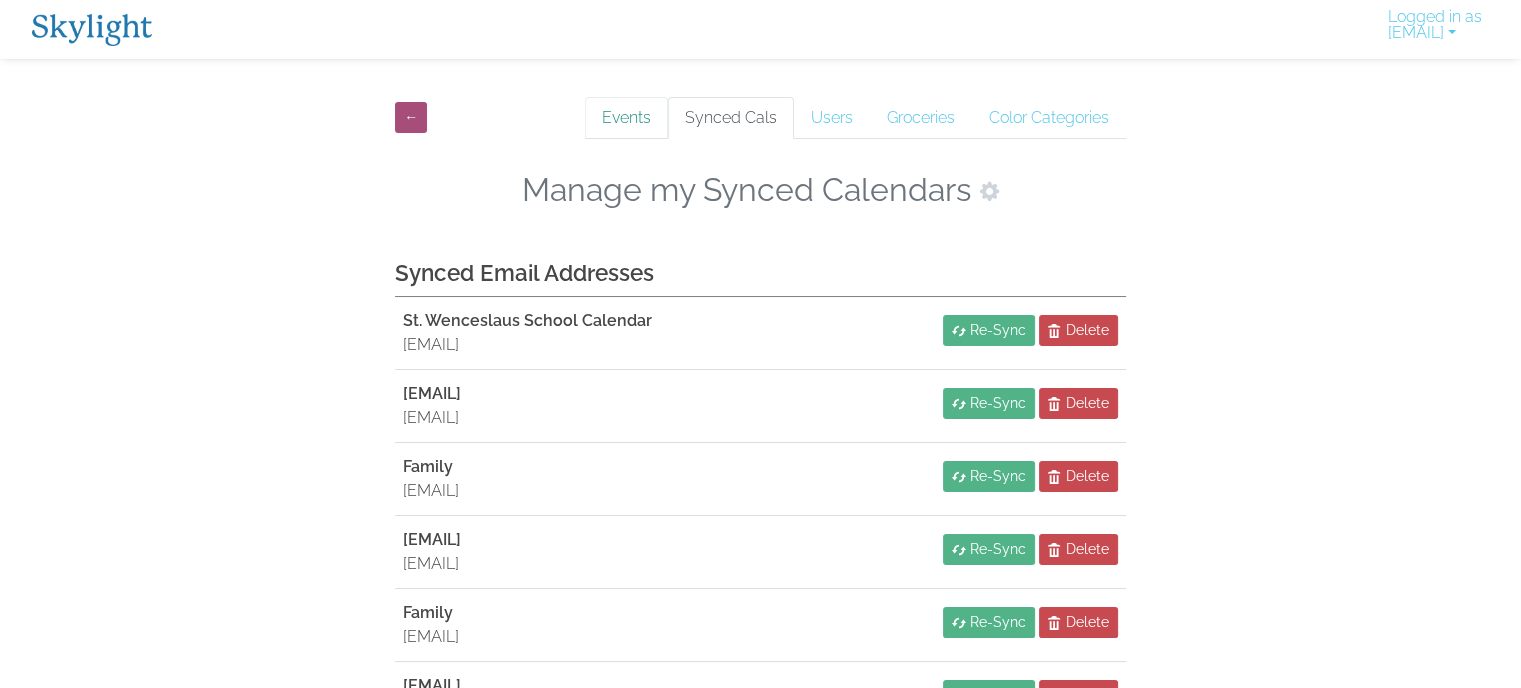 click on "Events" at bounding box center (626, 118) 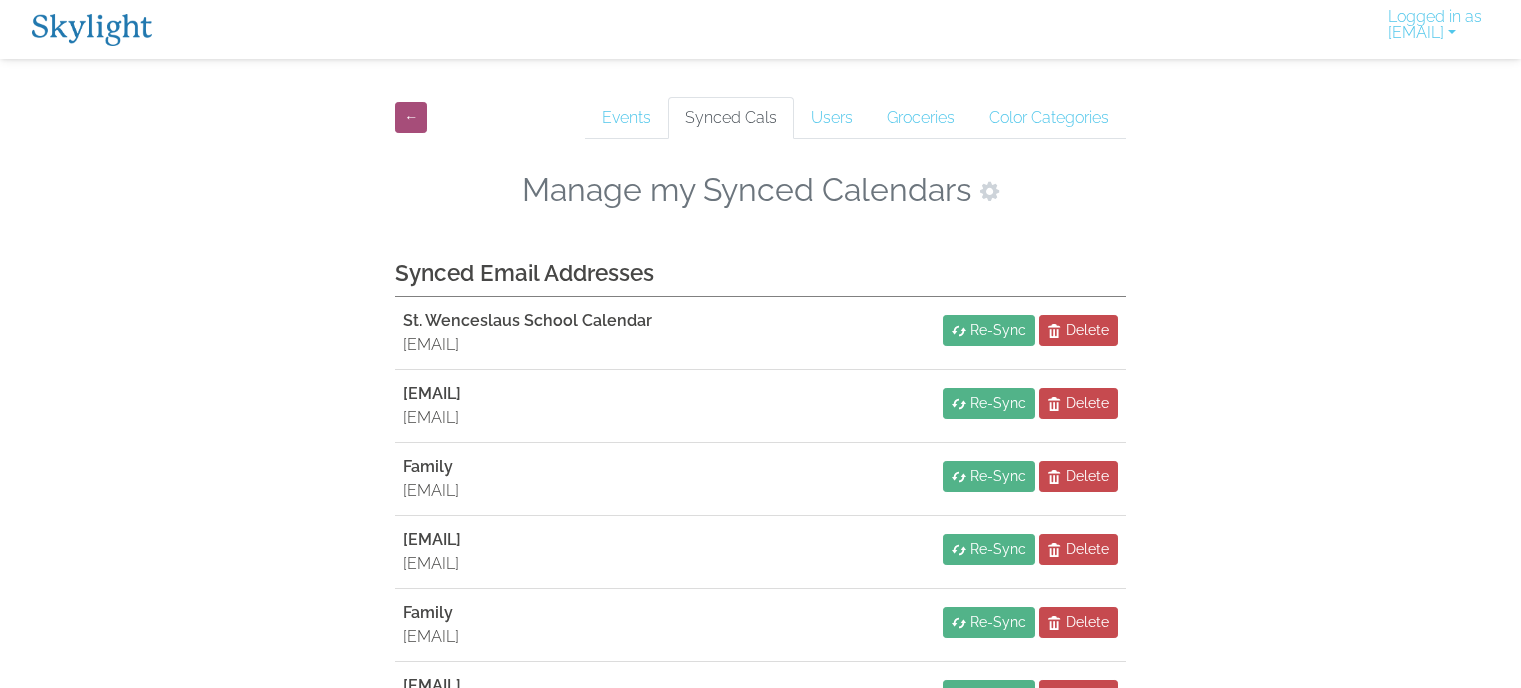 scroll, scrollTop: 0, scrollLeft: 0, axis: both 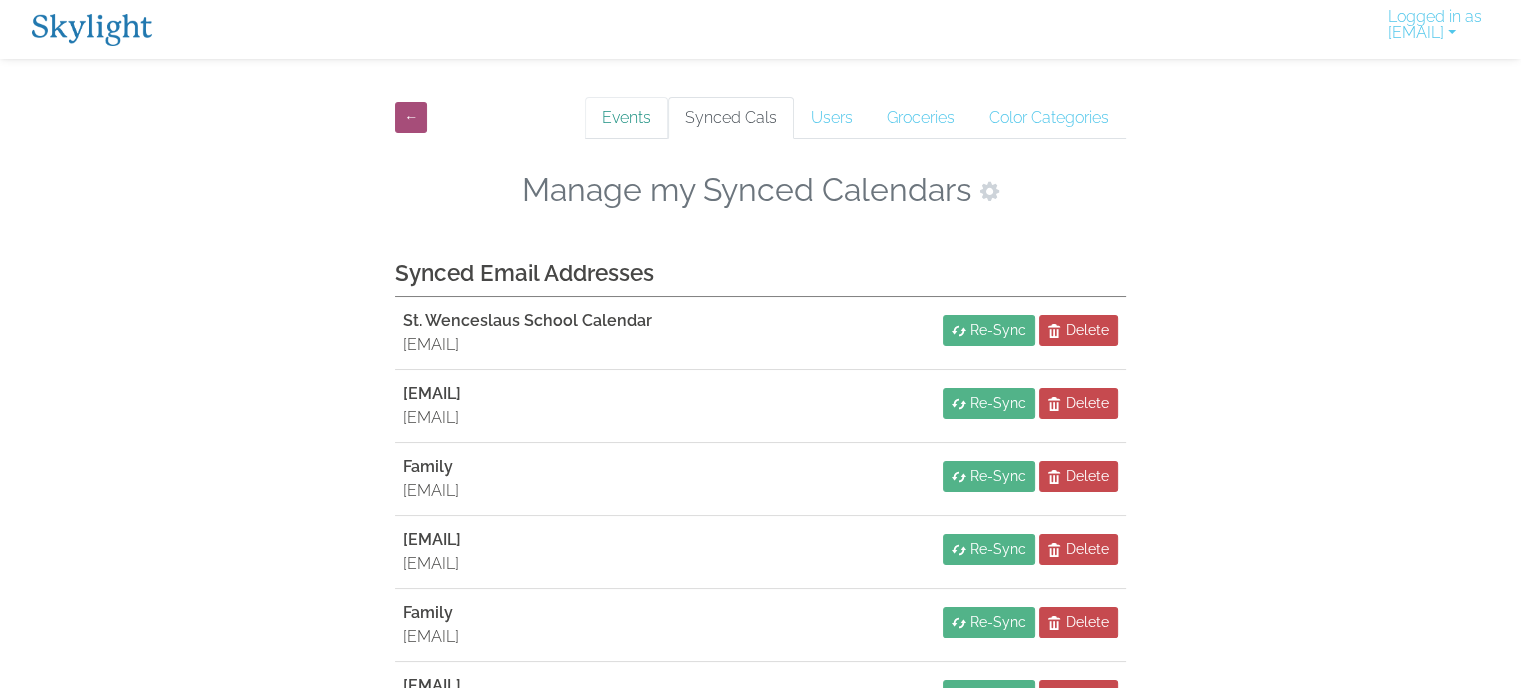 click on "Events" at bounding box center [626, 118] 